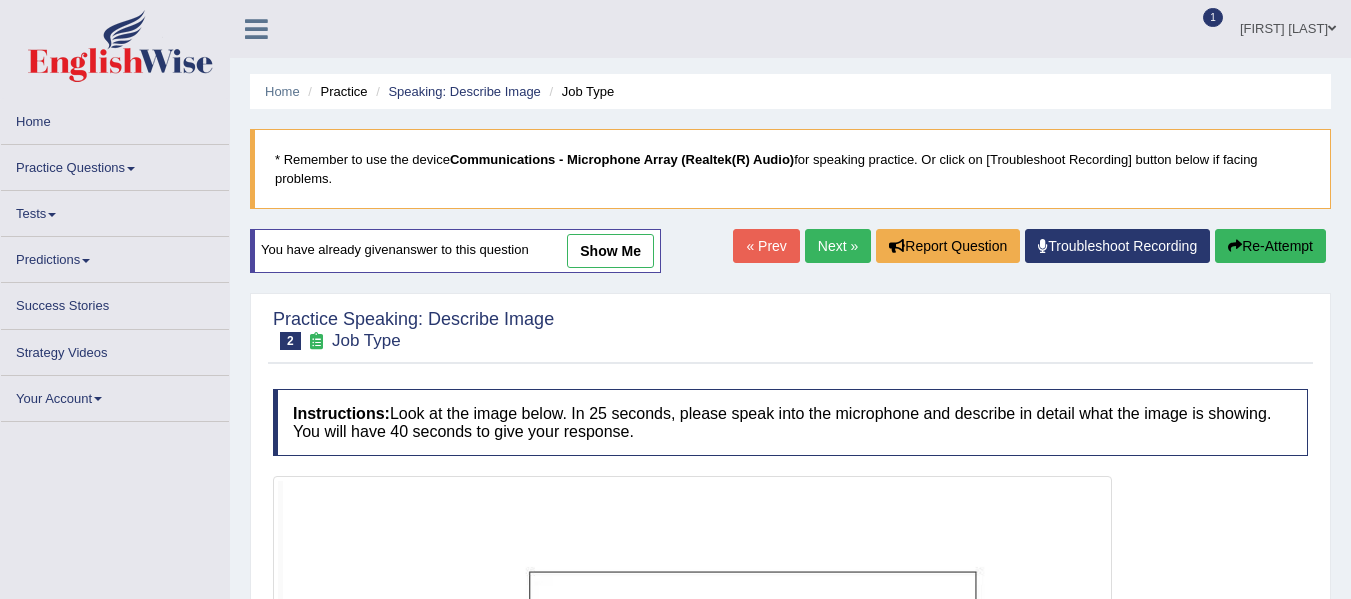 scroll, scrollTop: 0, scrollLeft: 0, axis: both 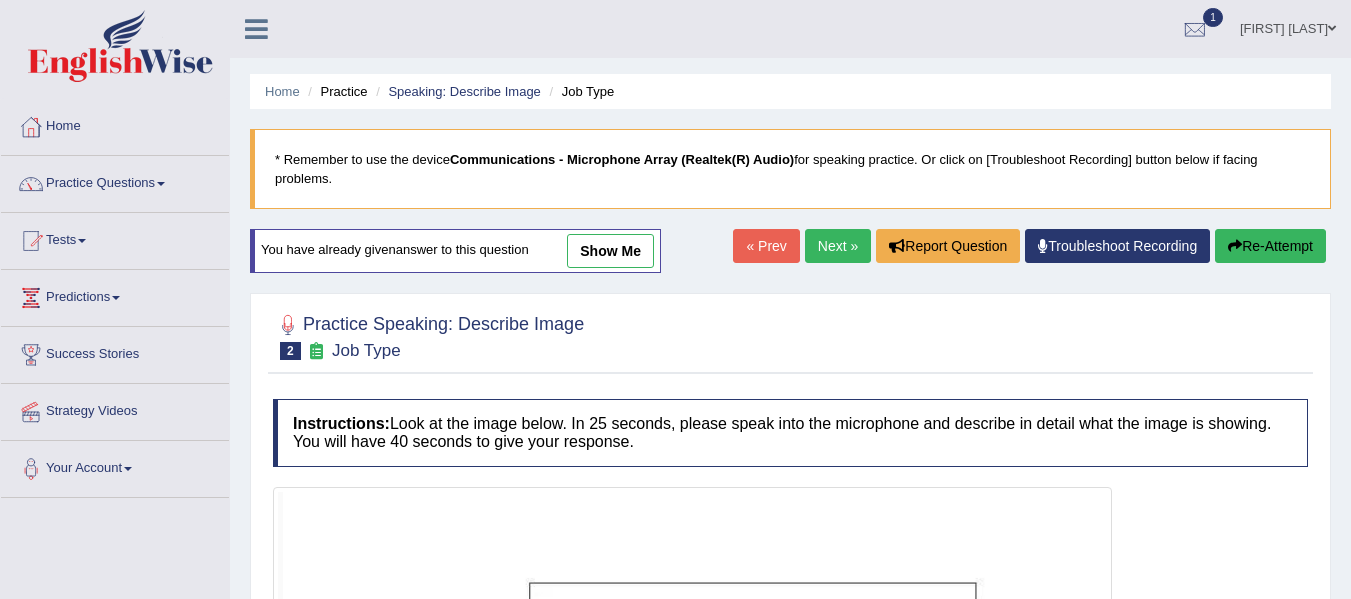click on "Next »" at bounding box center (838, 246) 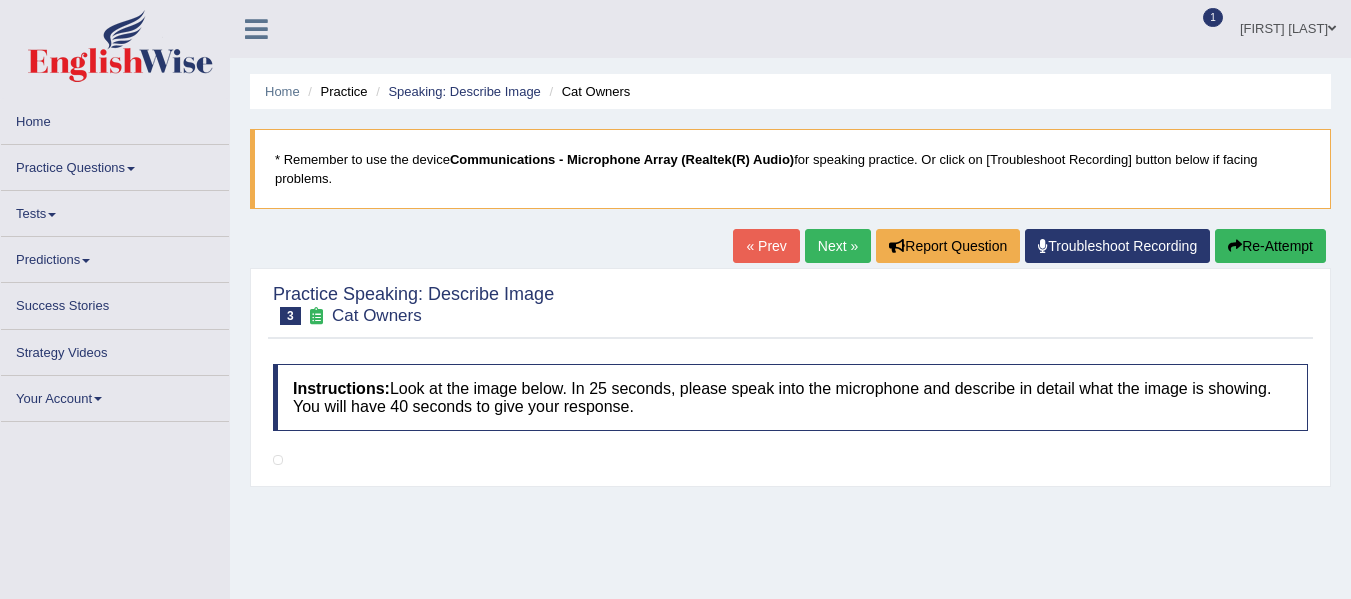 scroll, scrollTop: 0, scrollLeft: 0, axis: both 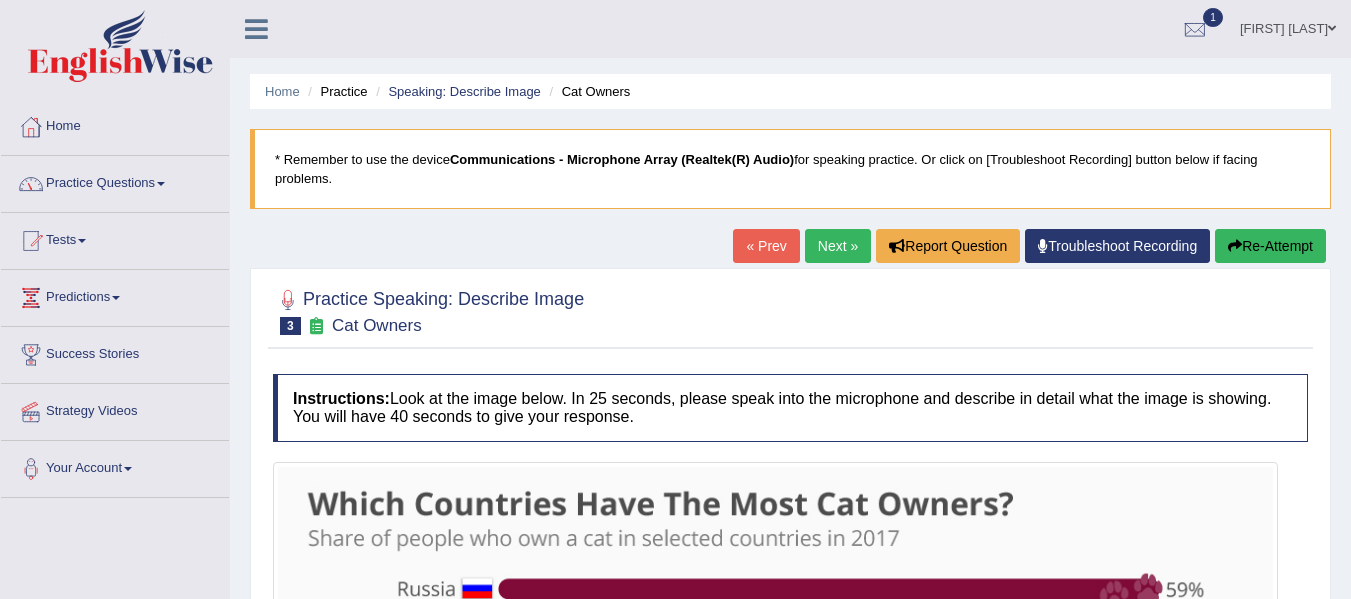 click on "Practice Questions" at bounding box center [115, 181] 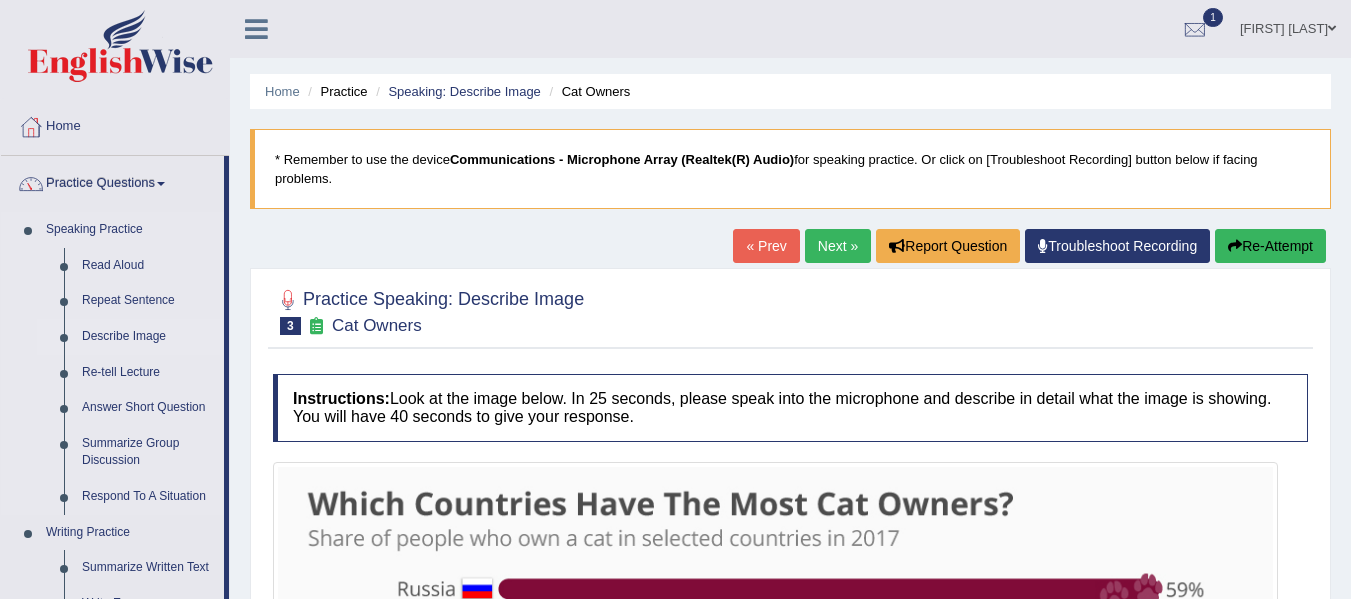 click on "Describe Image" at bounding box center [148, 337] 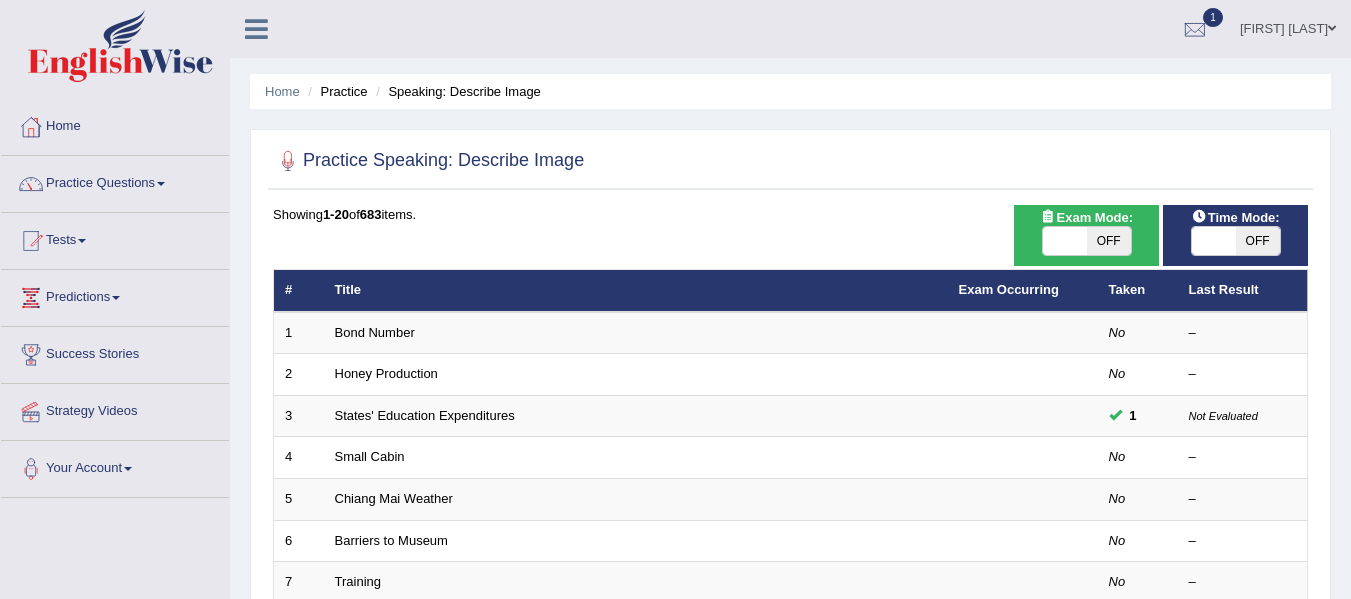 scroll, scrollTop: 0, scrollLeft: 0, axis: both 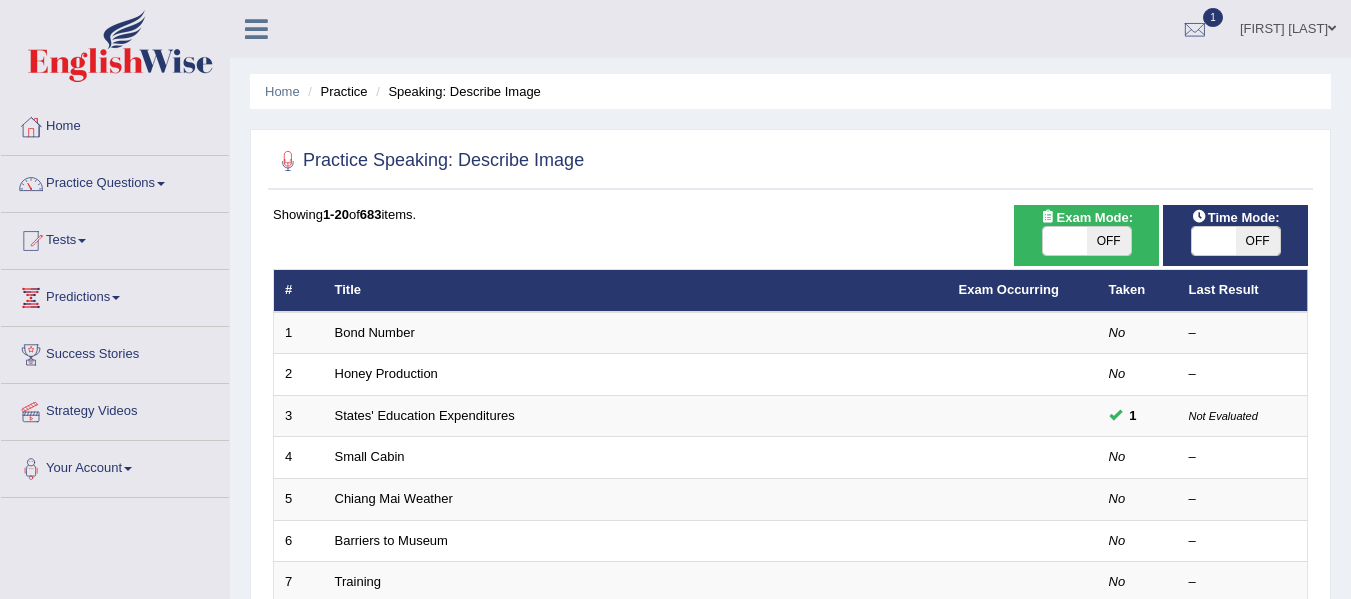 click on "OFF" at bounding box center [1258, 241] 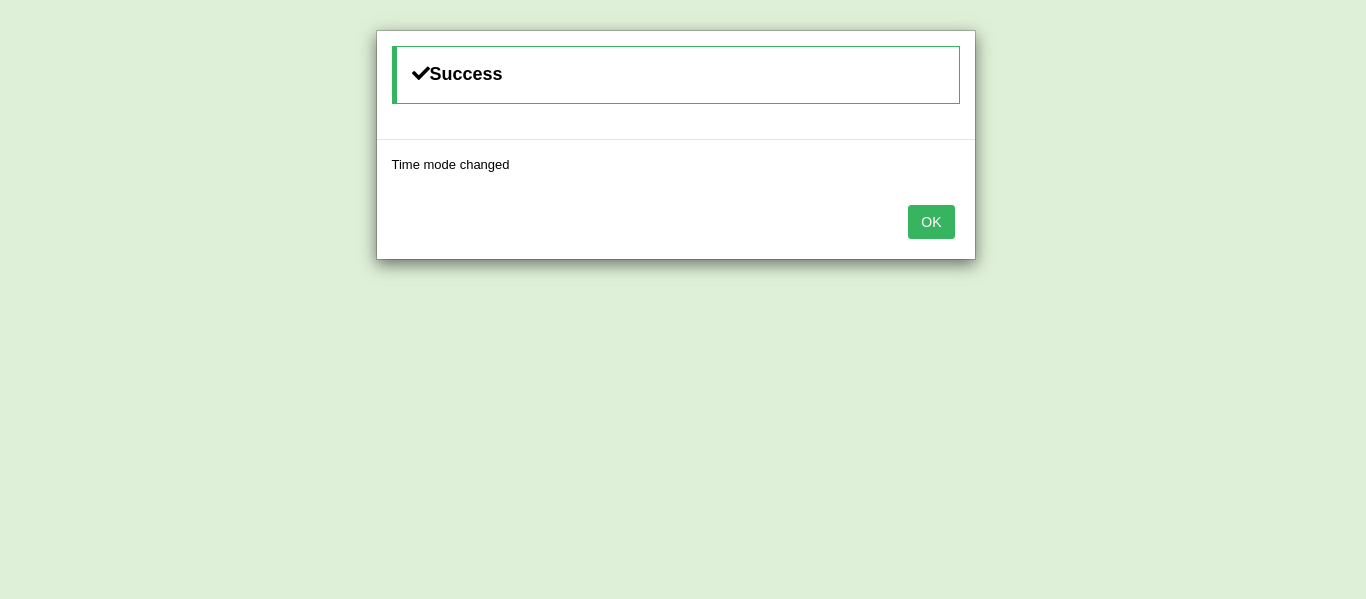 click on "OK" at bounding box center [931, 222] 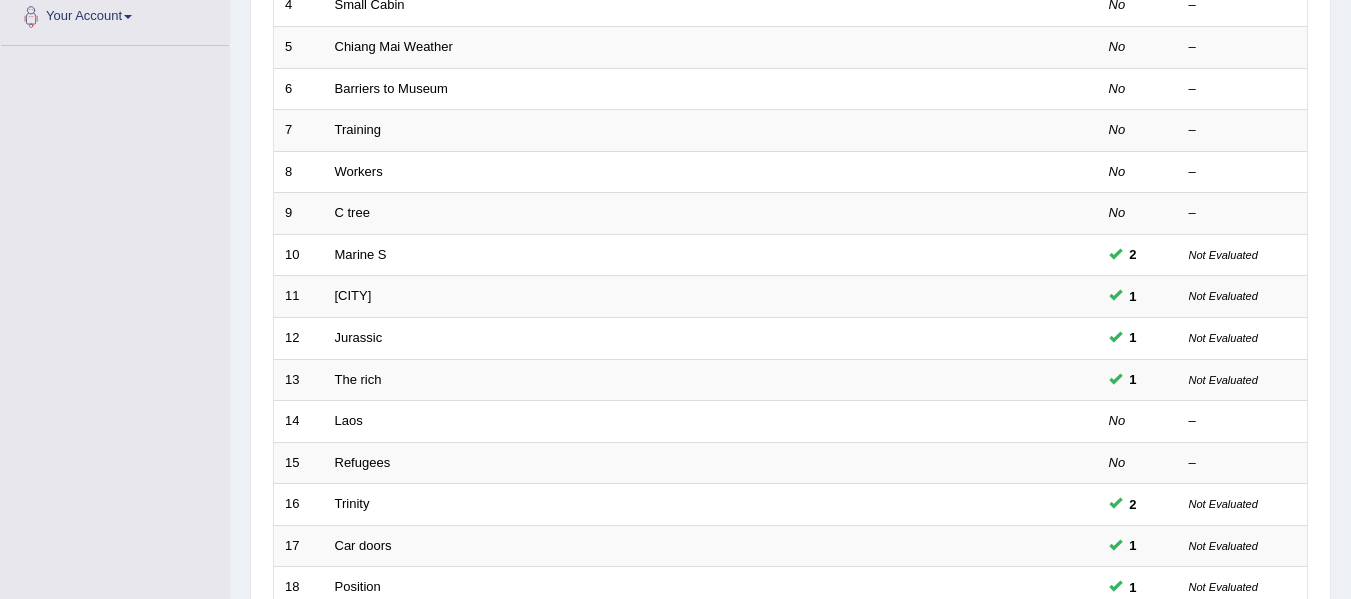 scroll, scrollTop: 453, scrollLeft: 0, axis: vertical 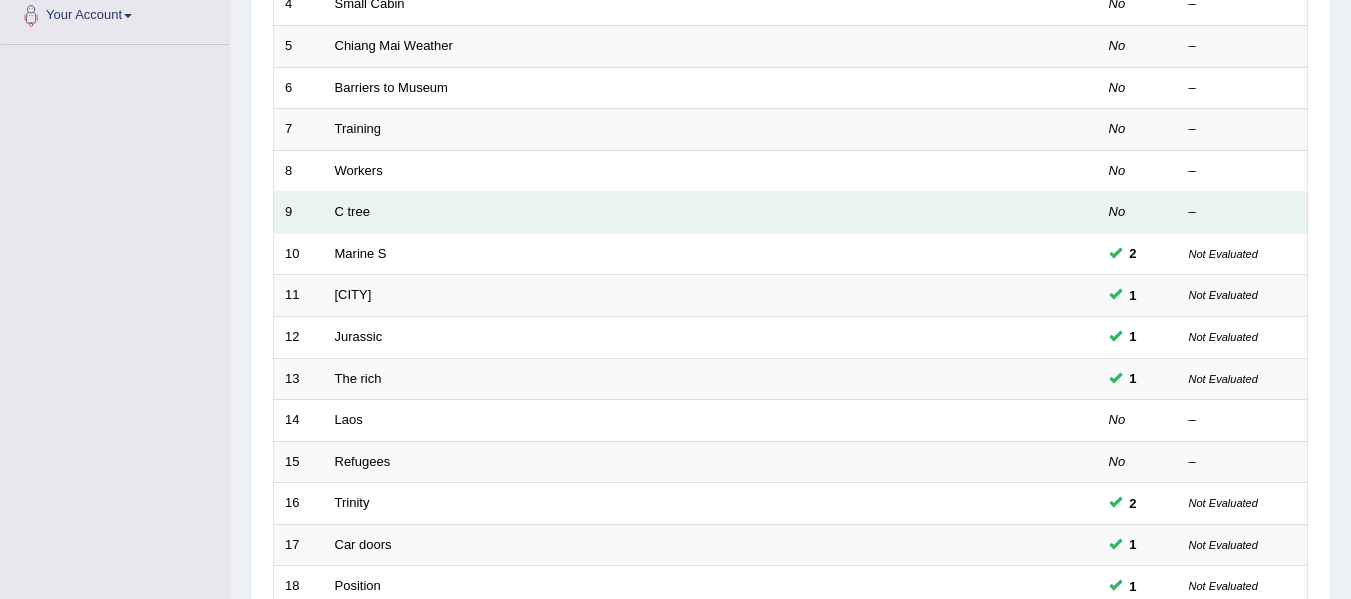click on "C tree" at bounding box center [636, 213] 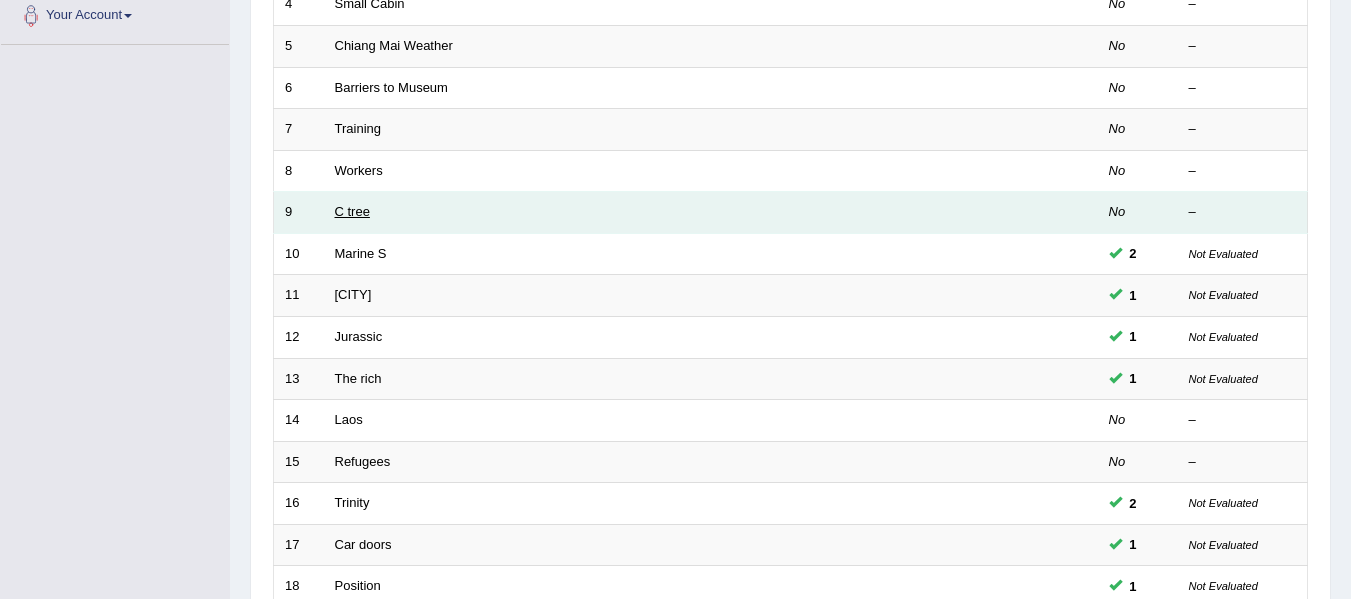 click on "C tree" at bounding box center [352, 211] 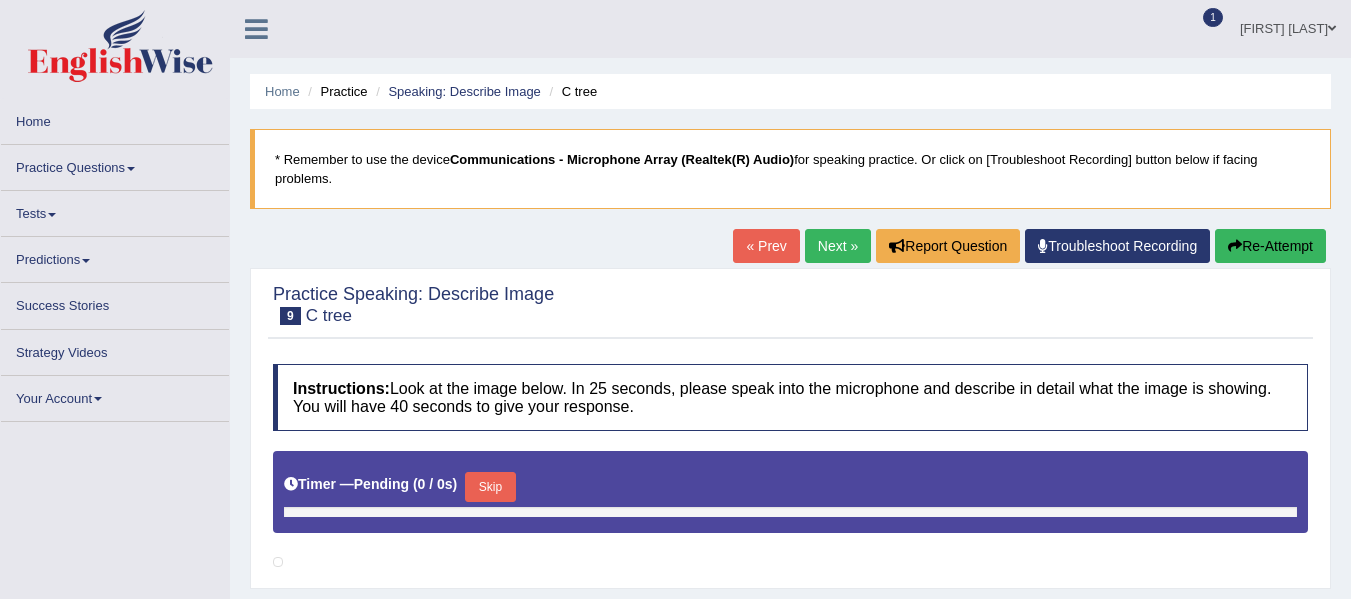 scroll, scrollTop: 0, scrollLeft: 0, axis: both 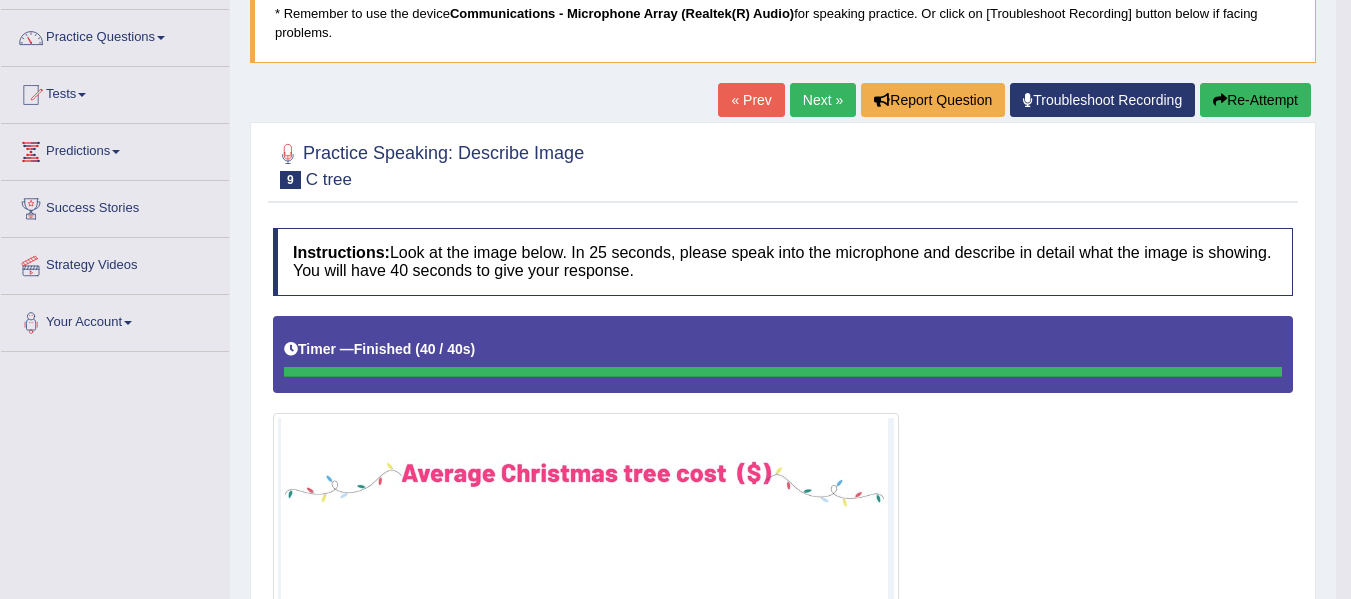 click on "Next »" at bounding box center (823, 100) 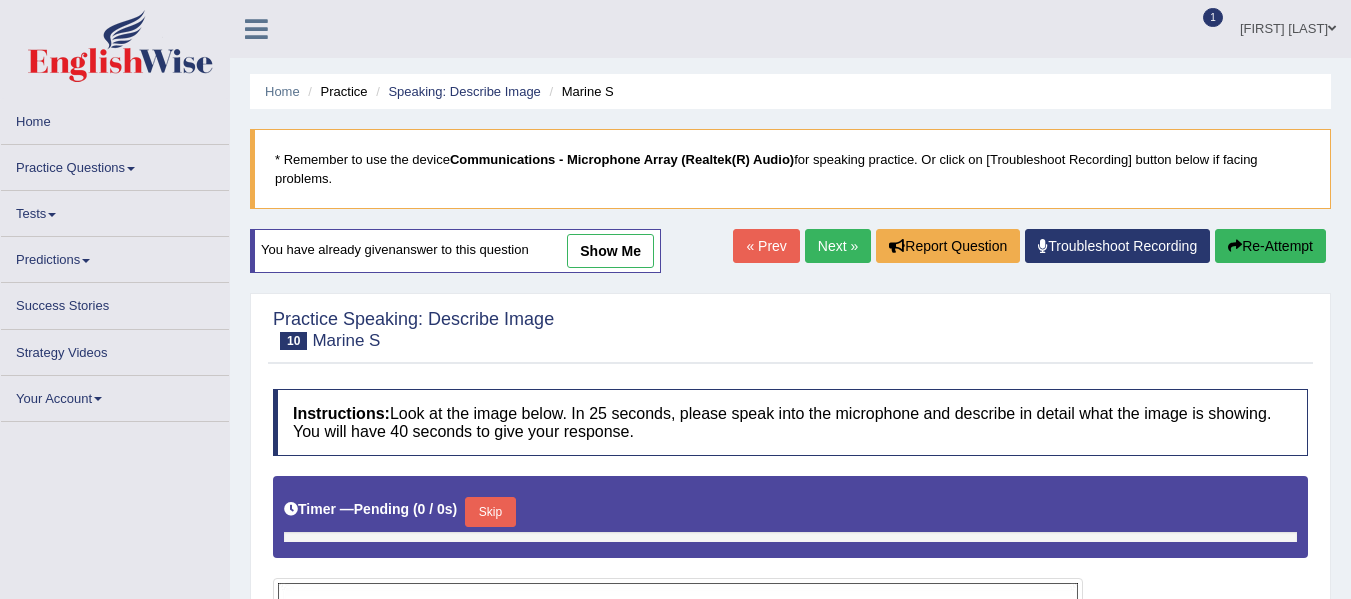 scroll, scrollTop: 0, scrollLeft: 0, axis: both 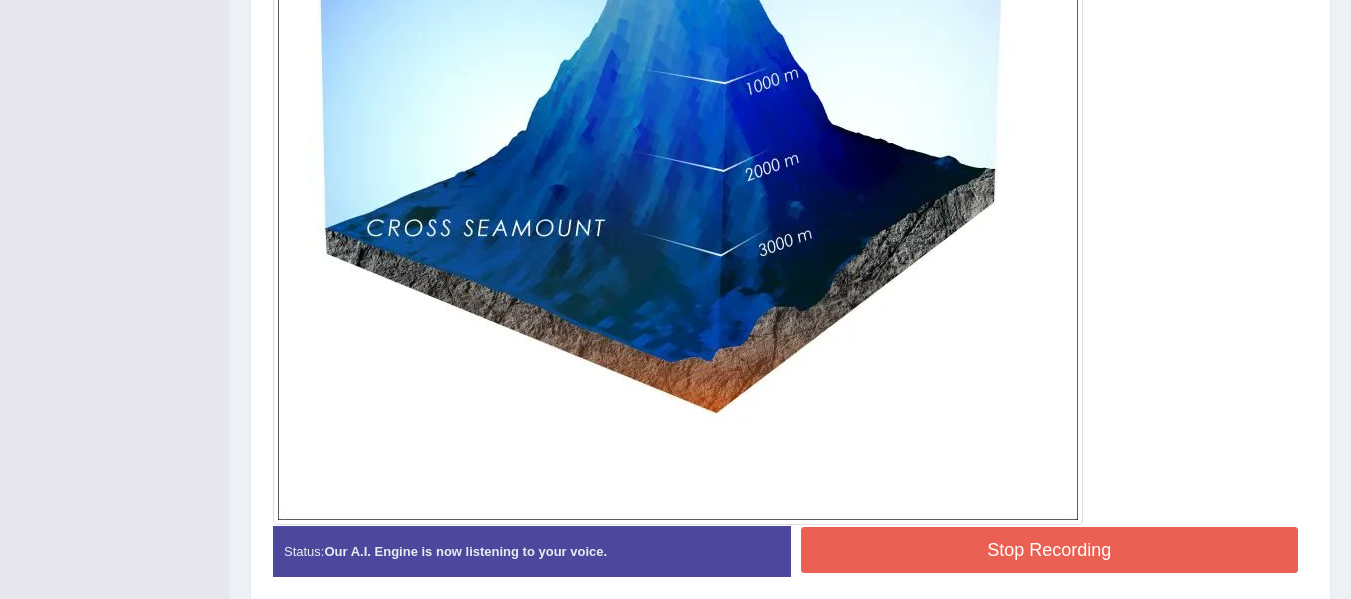 click on "Stop Recording" at bounding box center [1050, 550] 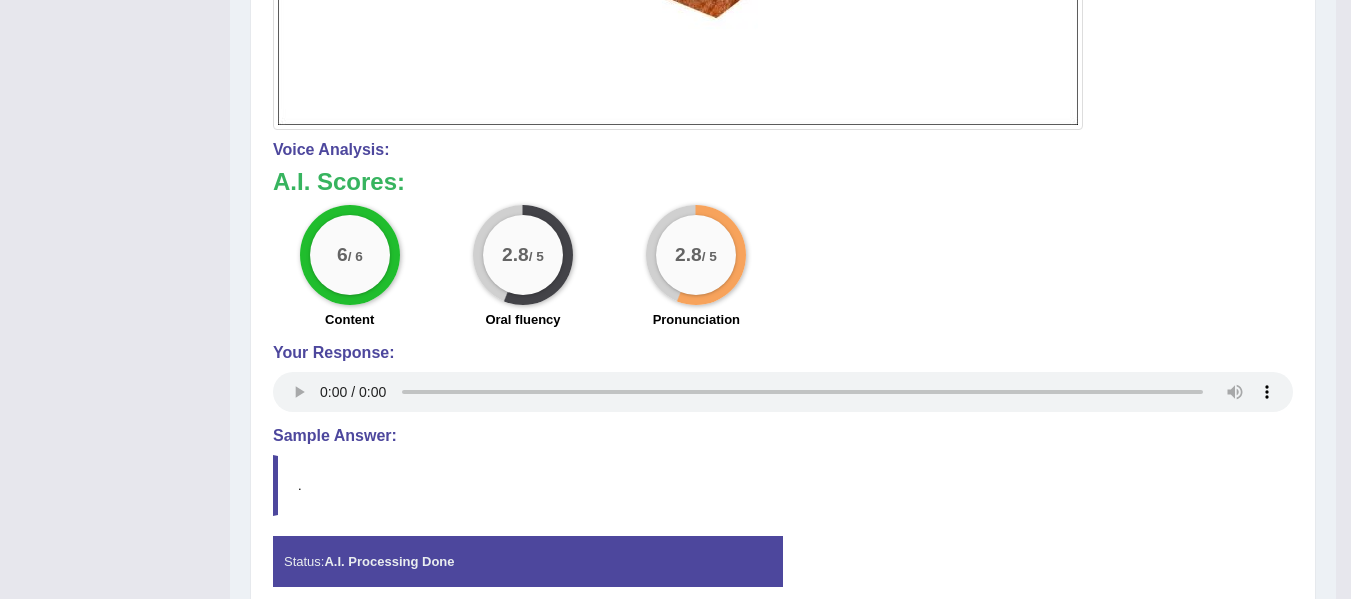 scroll, scrollTop: 1250, scrollLeft: 0, axis: vertical 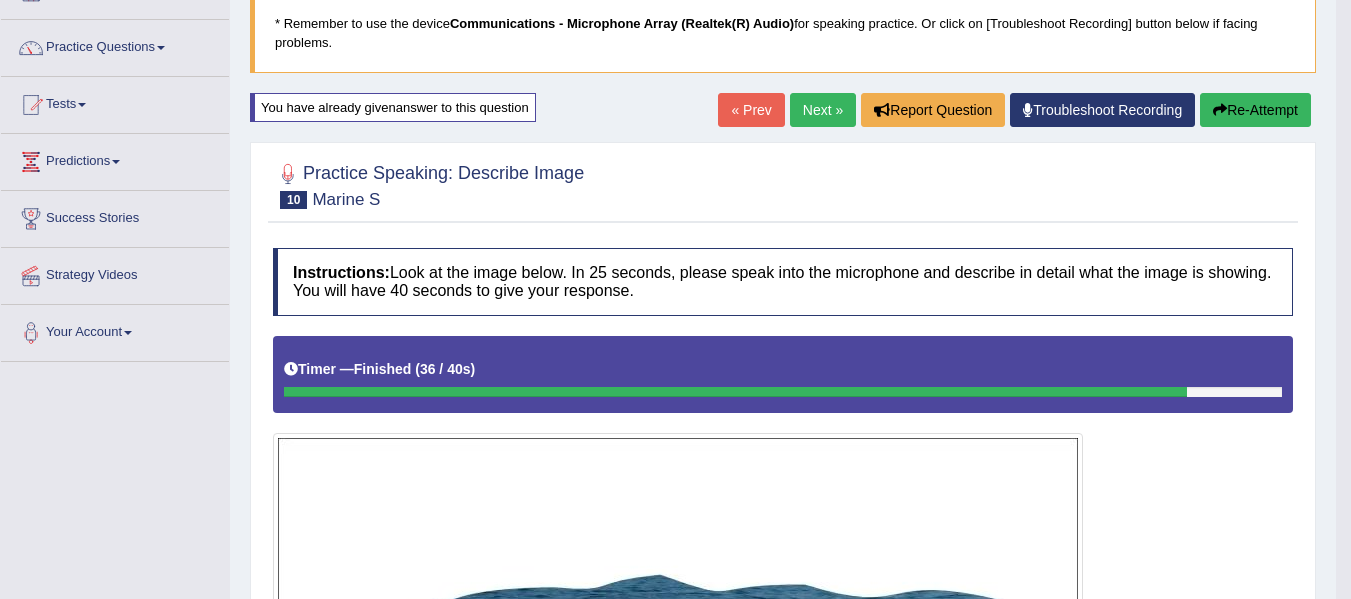 click on "Next »" at bounding box center [823, 110] 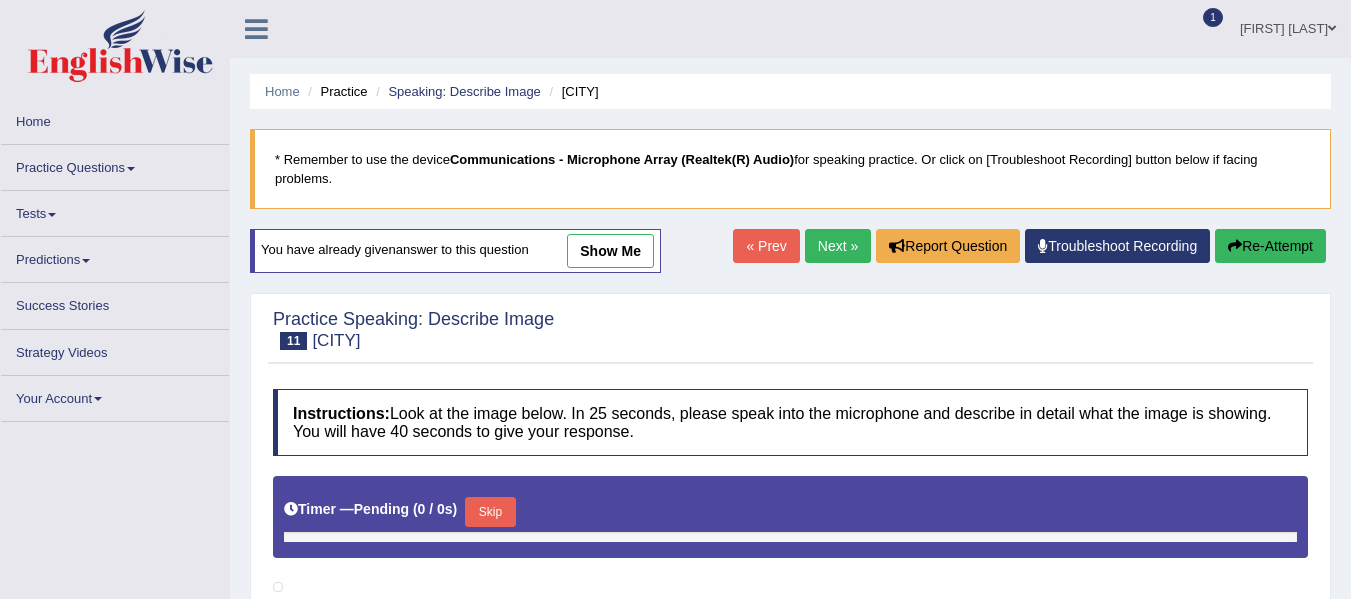 scroll, scrollTop: 0, scrollLeft: 0, axis: both 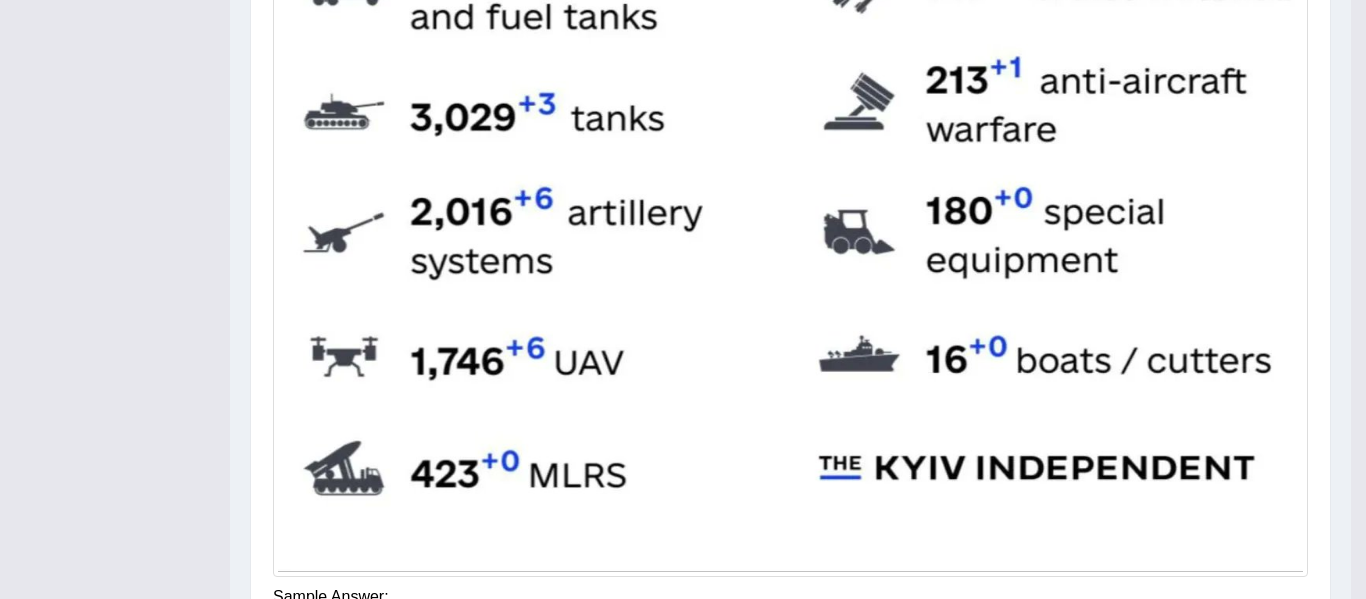 click on "Toggle navigation
Home
Practice Questions   Speaking Practice Read Aloud
Repeat Sentence
Describe Image
Re-tell Lecture
Answer Short Question
Summarize Group Discussion
Respond To A Situation
Writing Practice  Summarize Written Text
Write Essay
Reading Practice  Reading & Writing: Fill In The Blanks
Choose Multiple Answers
Re-order Paragraphs
Fill In The Blanks
Choose Single Answer
Listening Practice  Summarize Spoken Text
Highlight Incorrect Words
Highlight Correct Summary
Select Missing Word
Choose Single Answer
Choose Multiple Answers
Fill In The Blanks
Write From Dictation
Pronunciation
Tests  Take Practice Sectional Test" at bounding box center (683, -731) 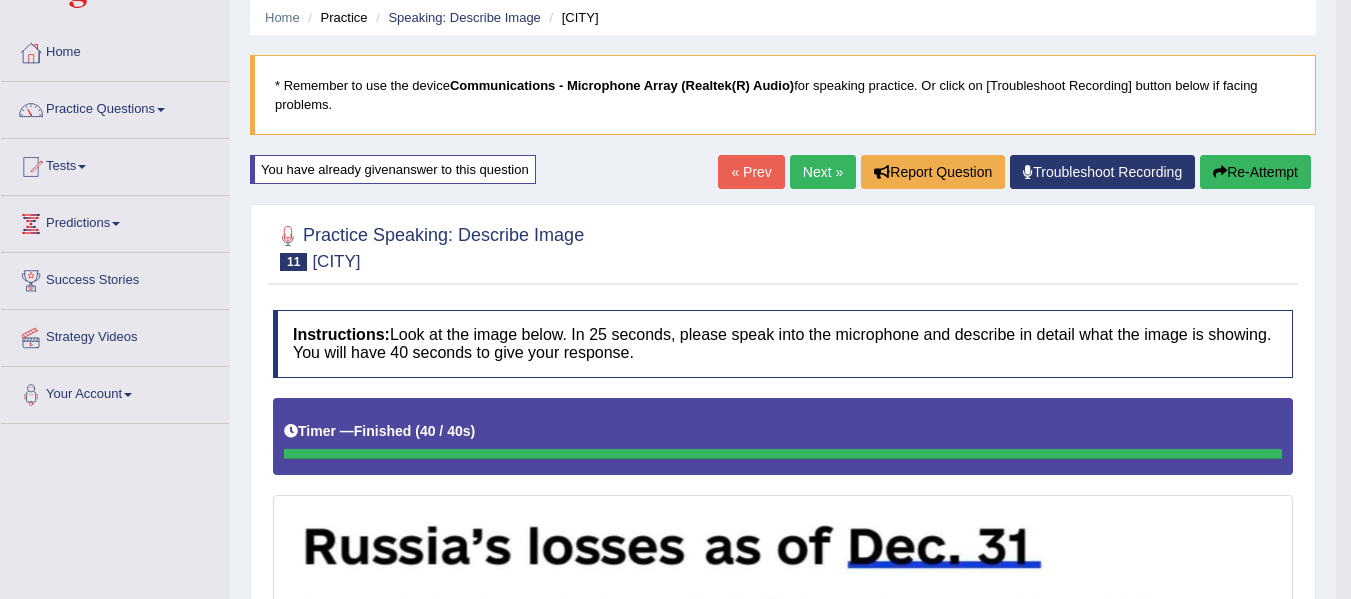 scroll, scrollTop: 72, scrollLeft: 0, axis: vertical 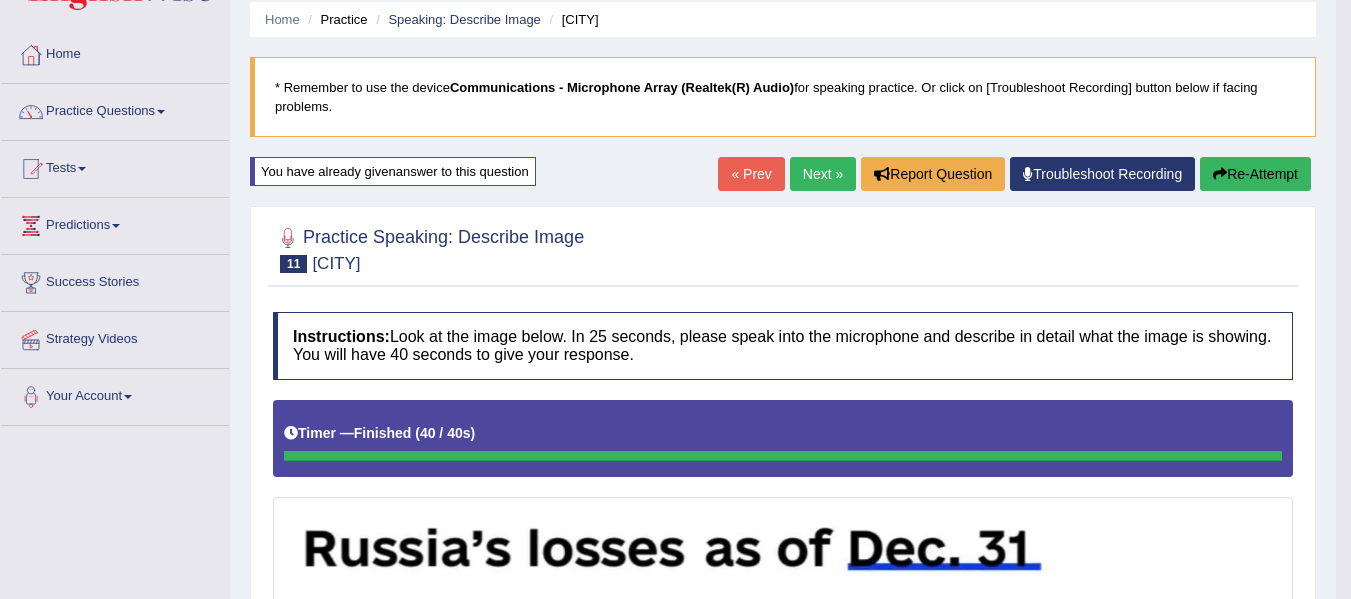click on "Next »" at bounding box center [823, 174] 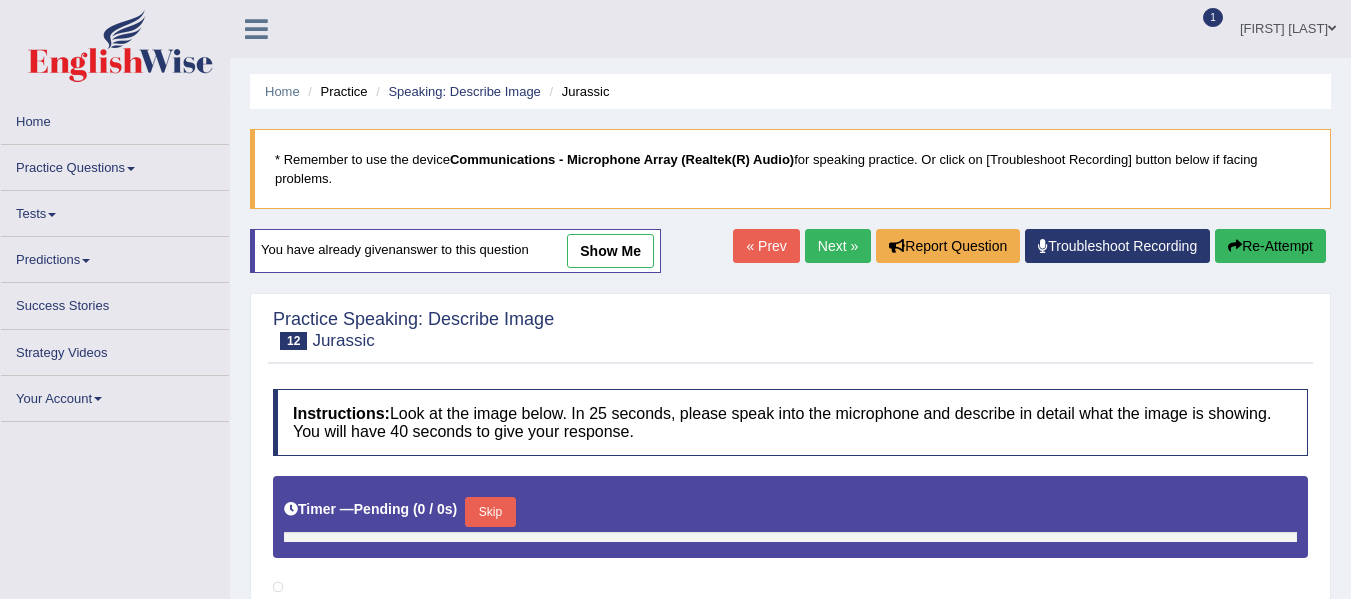 scroll, scrollTop: 0, scrollLeft: 0, axis: both 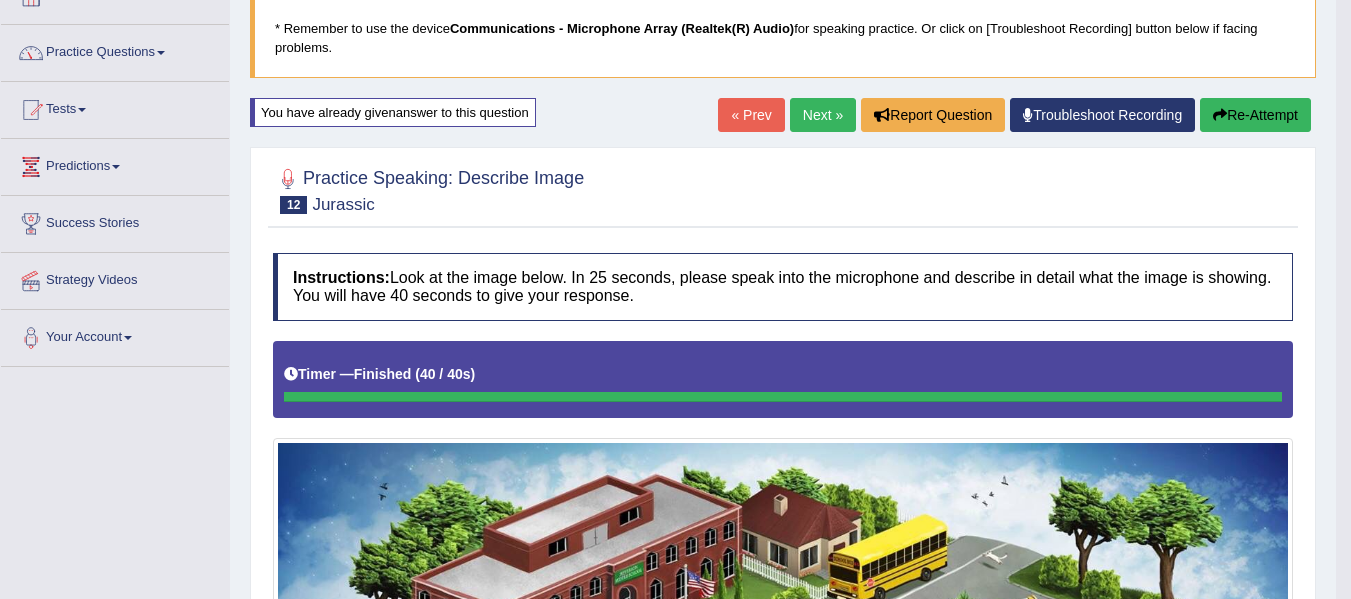 click on "Practice Questions" at bounding box center [115, 50] 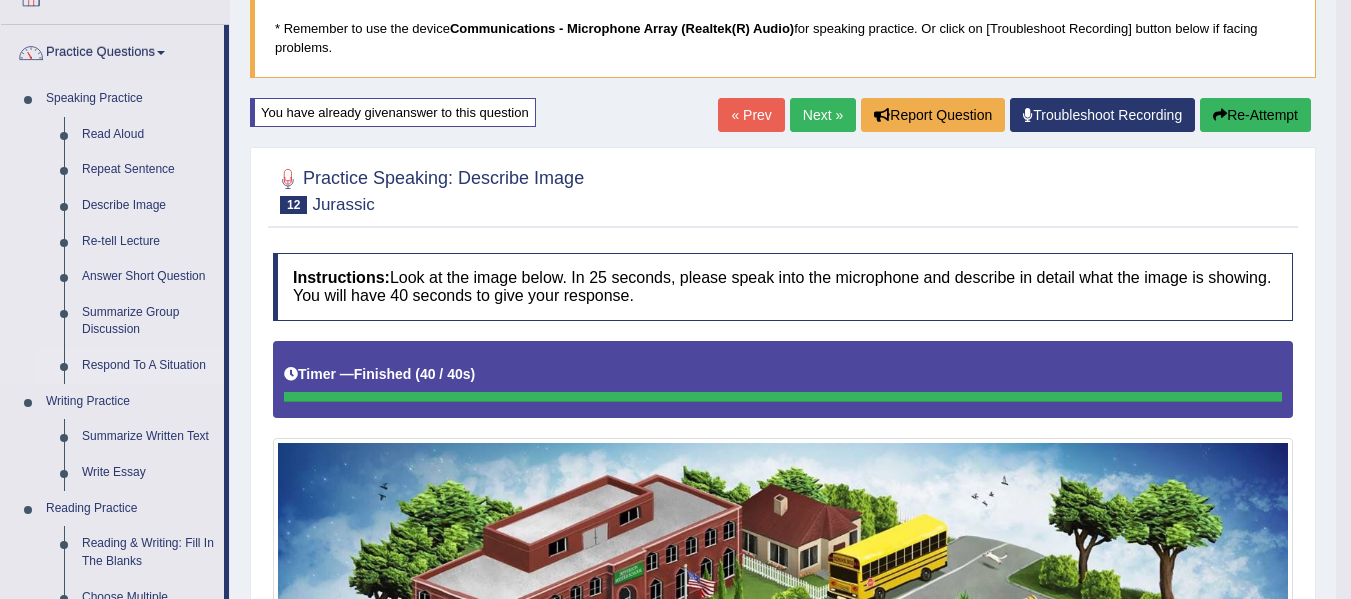 click on "Respond To A Situation" at bounding box center (148, 366) 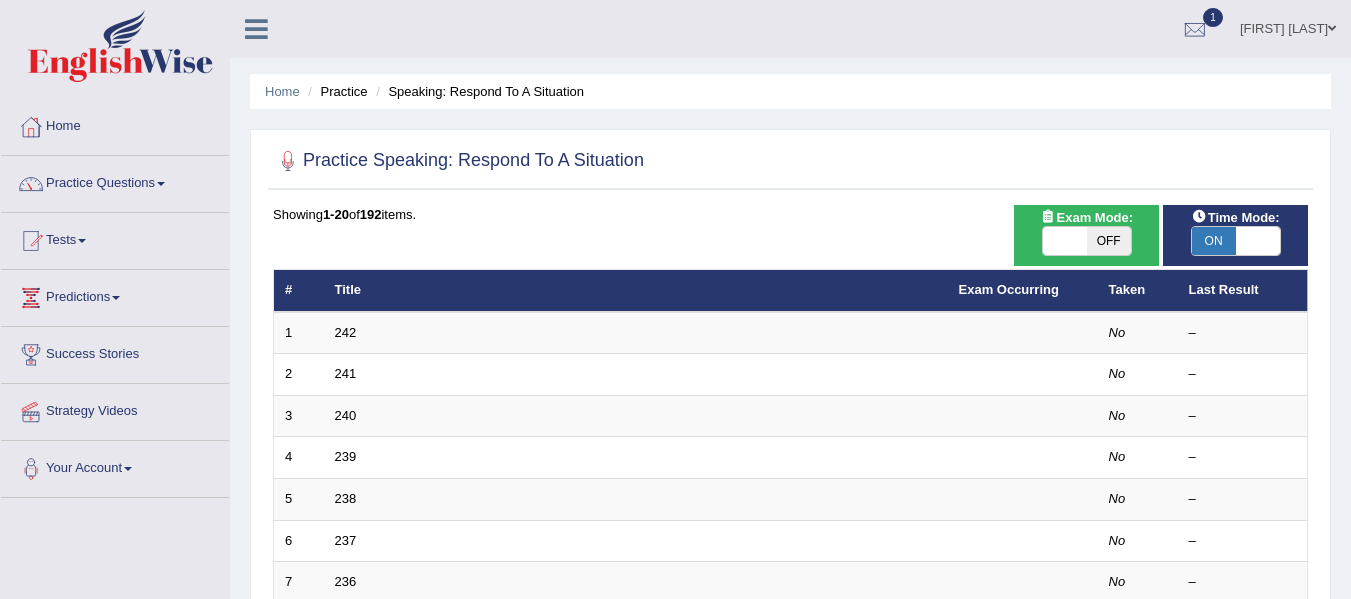 scroll, scrollTop: 0, scrollLeft: 0, axis: both 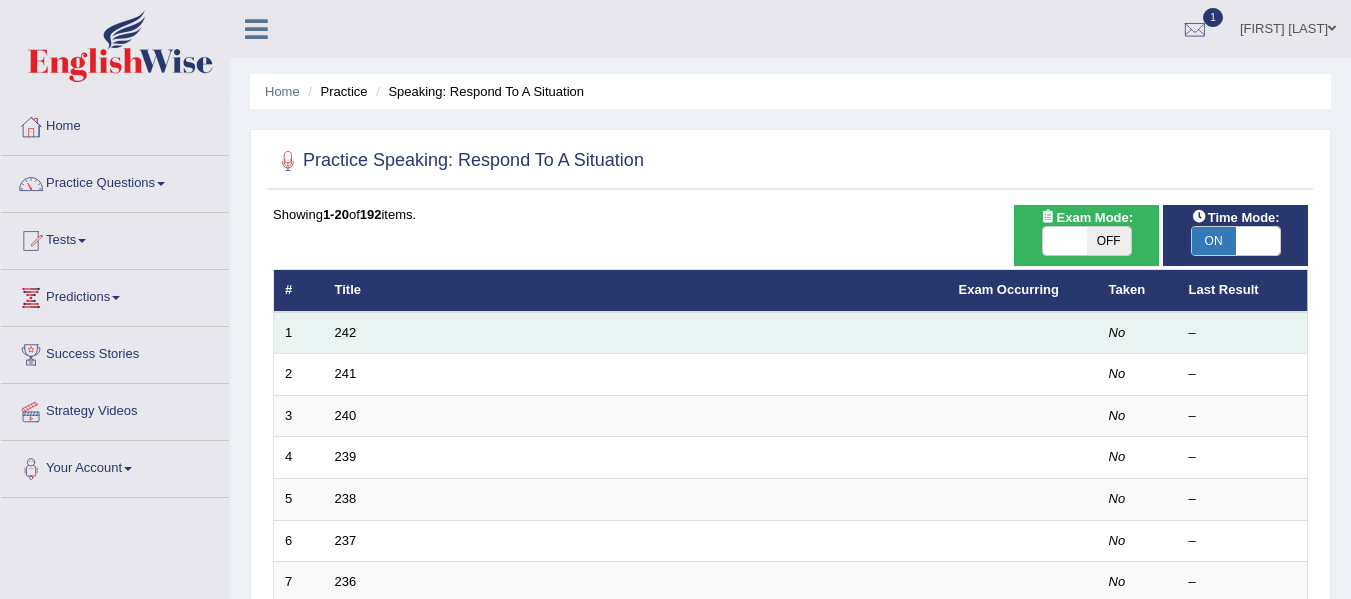 click on "242" at bounding box center [636, 333] 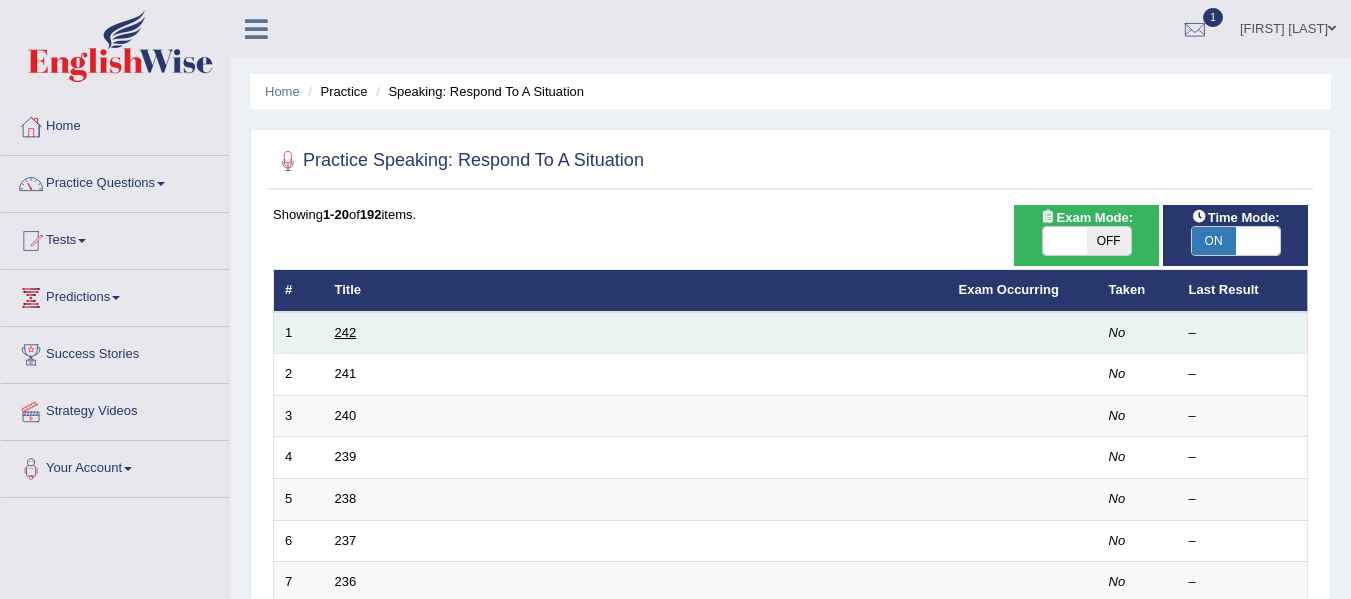 click on "242" at bounding box center (346, 332) 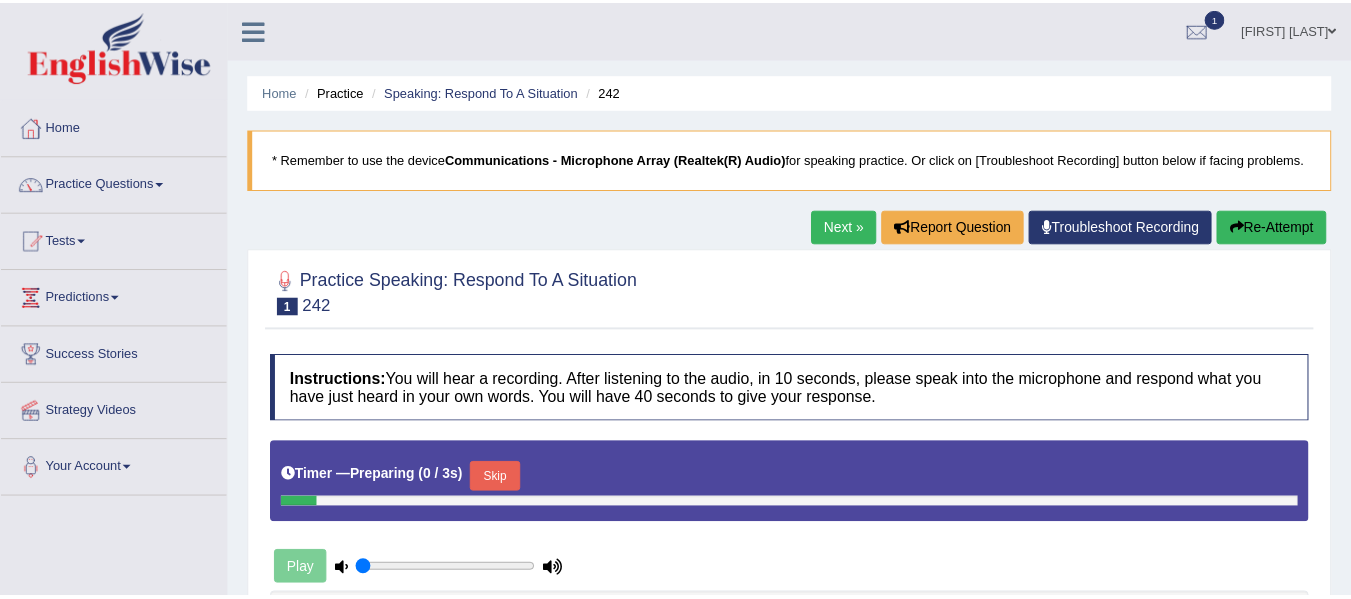 scroll, scrollTop: 0, scrollLeft: 0, axis: both 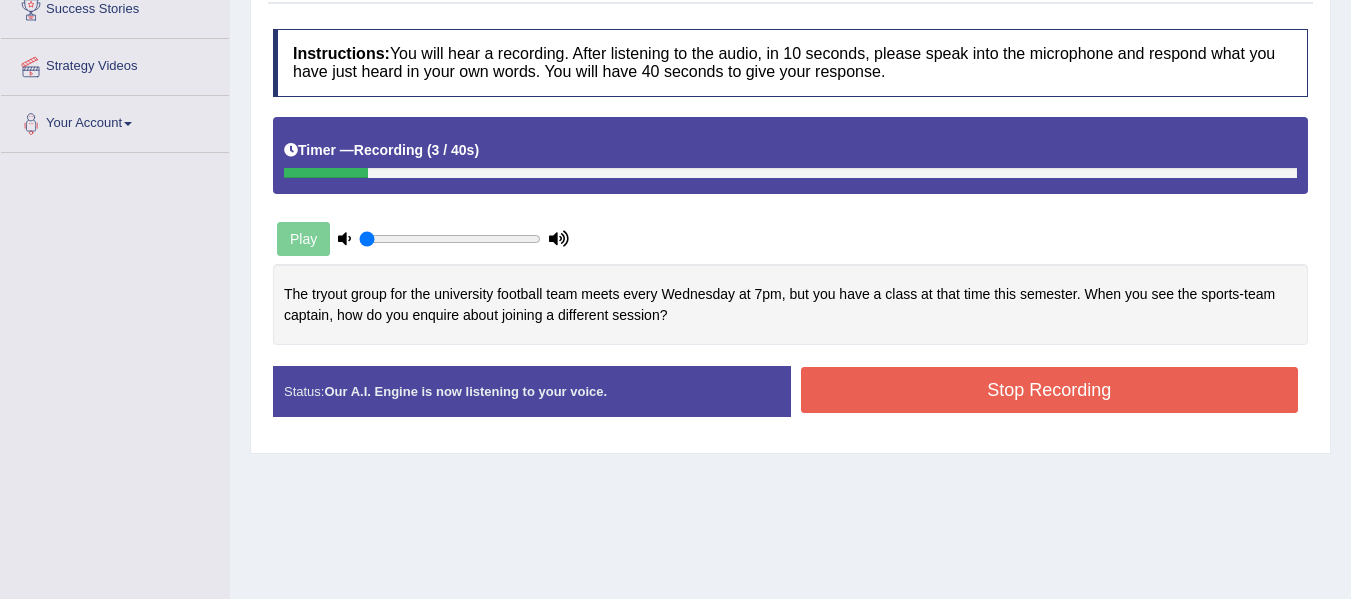 click on "Stop Recording" at bounding box center [1050, 390] 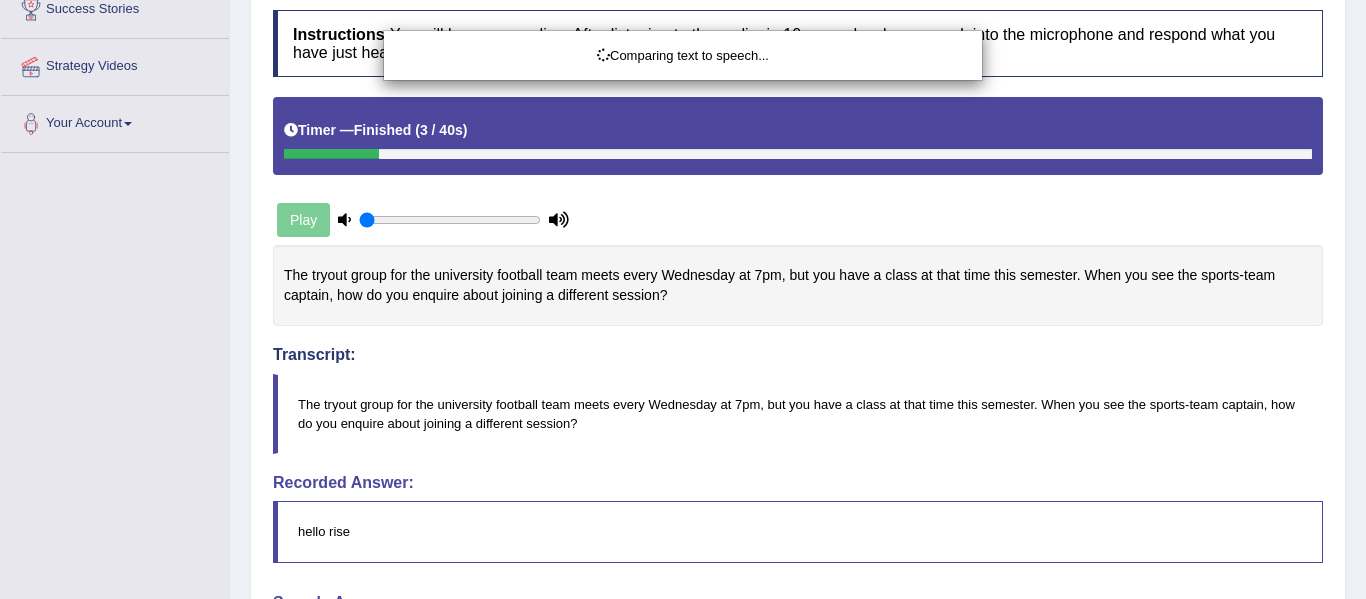 click on "Comparing text to speech..." at bounding box center (683, 299) 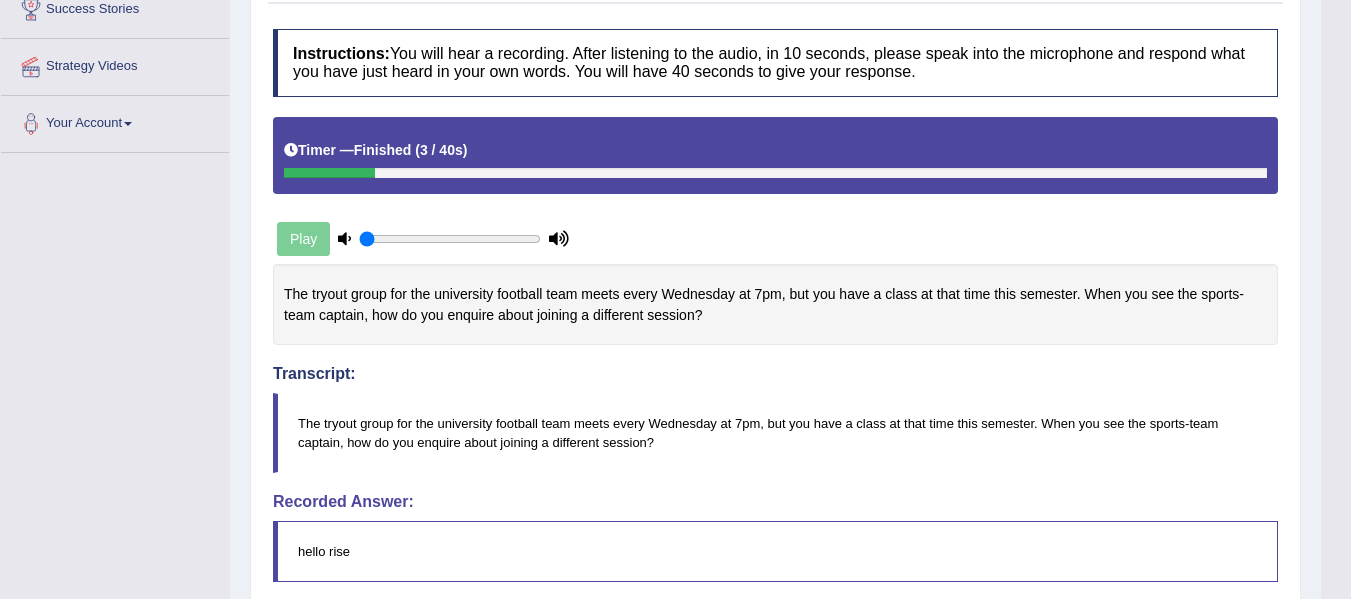 scroll, scrollTop: 429, scrollLeft: 0, axis: vertical 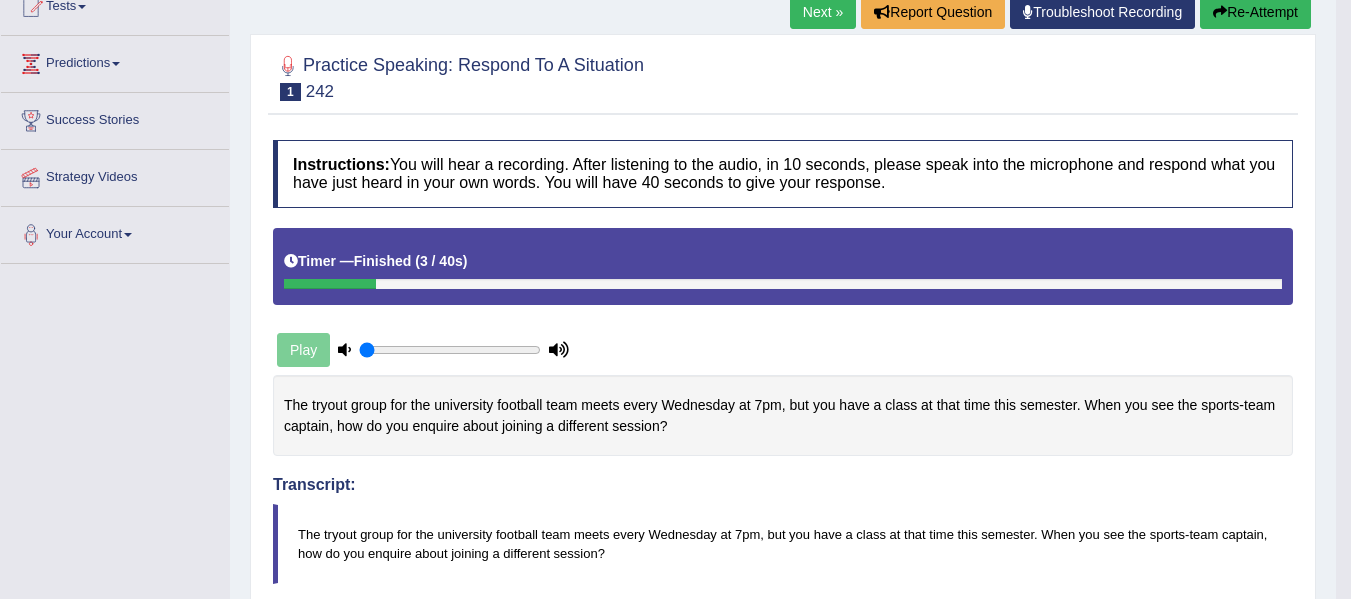 click on "Next »" at bounding box center [823, 12] 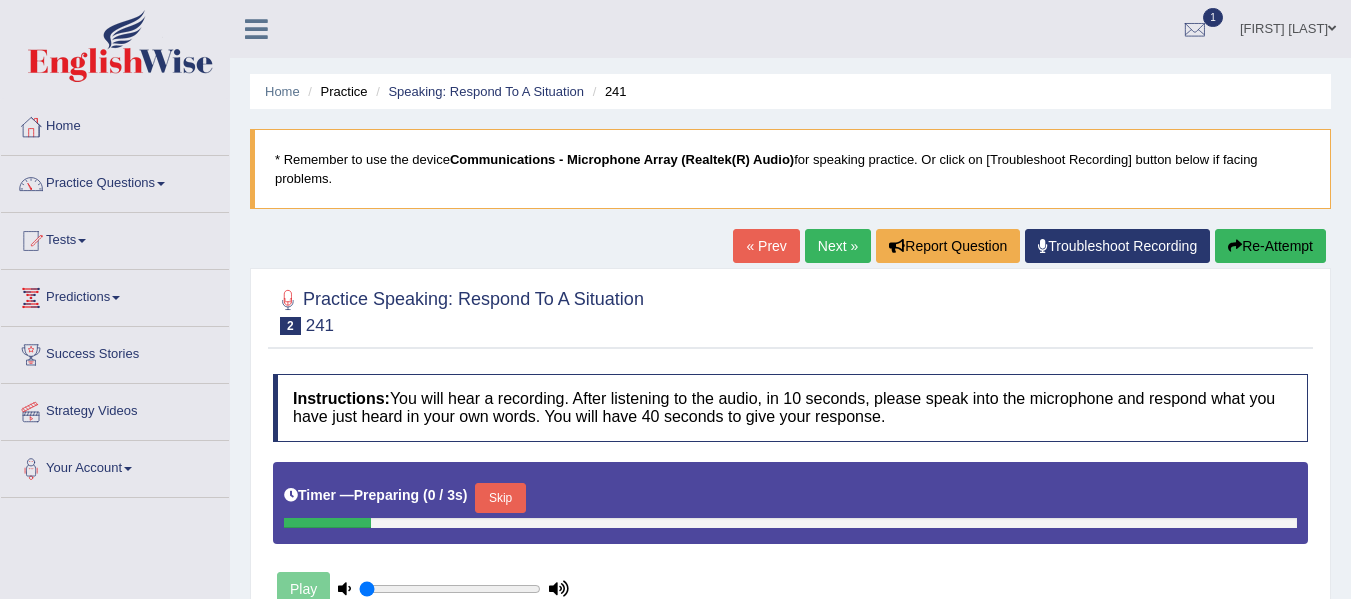 scroll, scrollTop: 0, scrollLeft: 0, axis: both 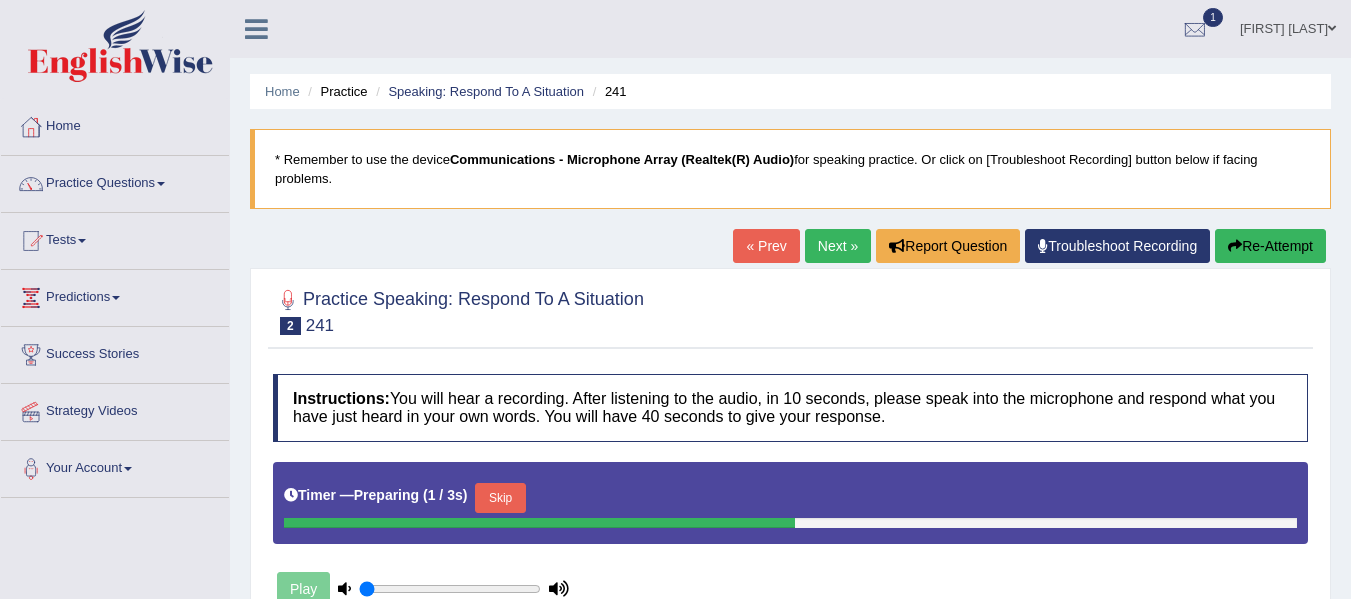 click on "Next »" at bounding box center (838, 246) 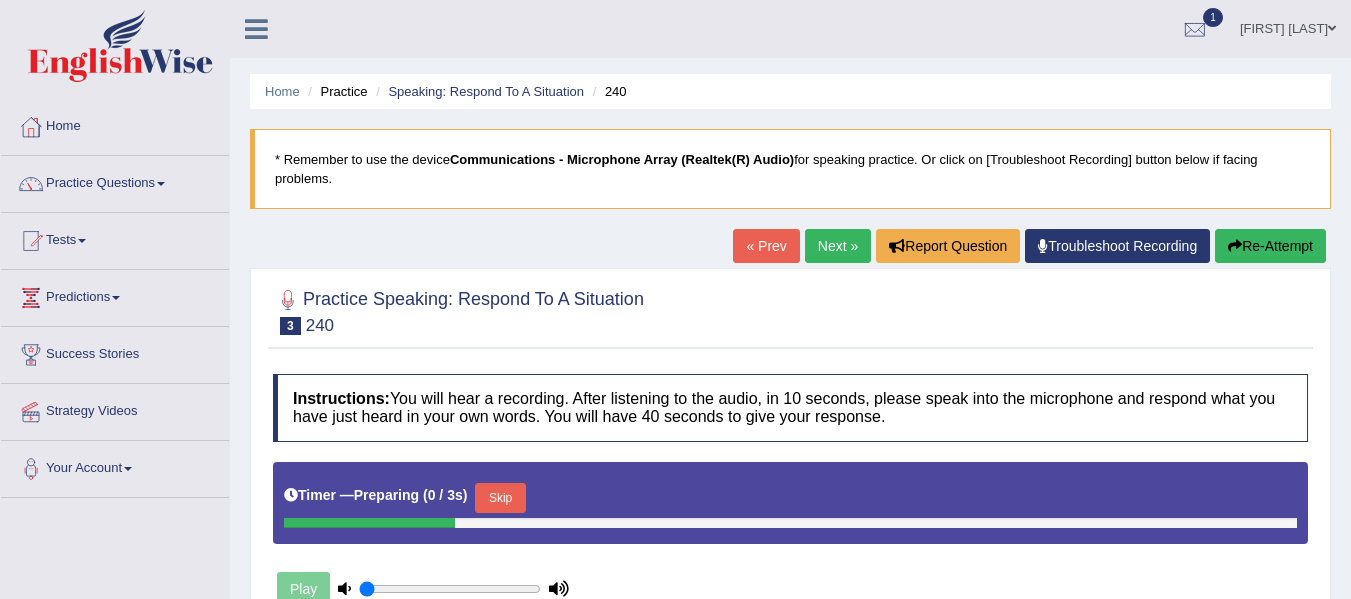 scroll, scrollTop: 0, scrollLeft: 0, axis: both 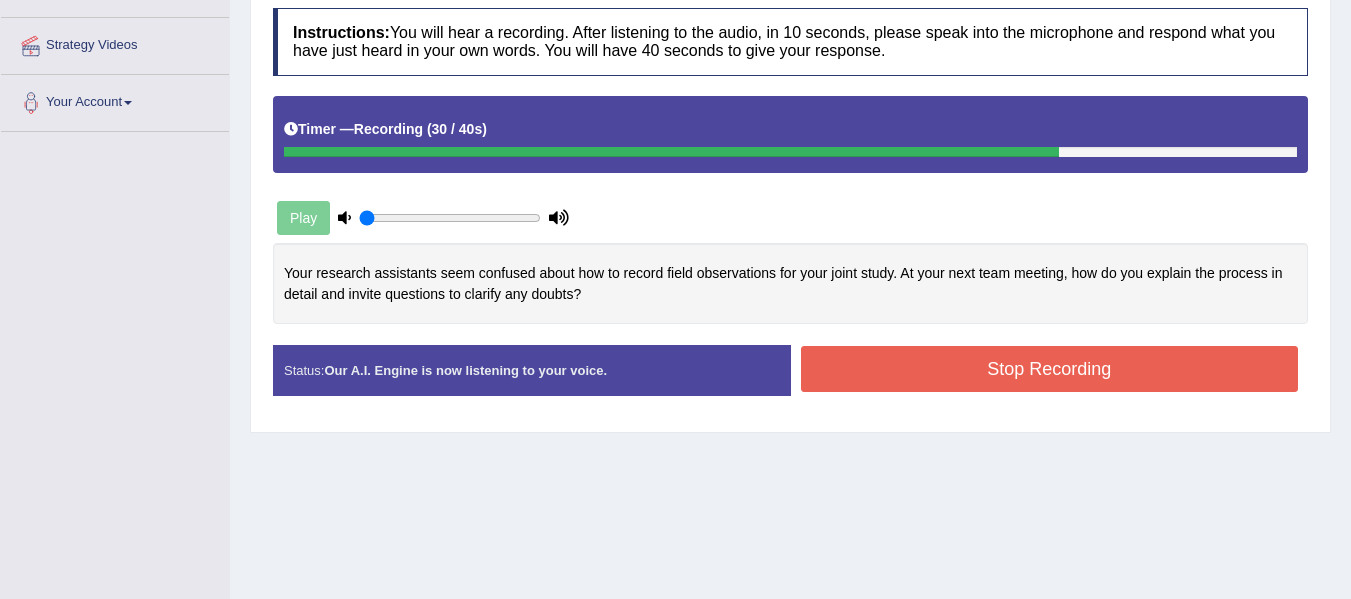 click on "Stop Recording" at bounding box center [1050, 369] 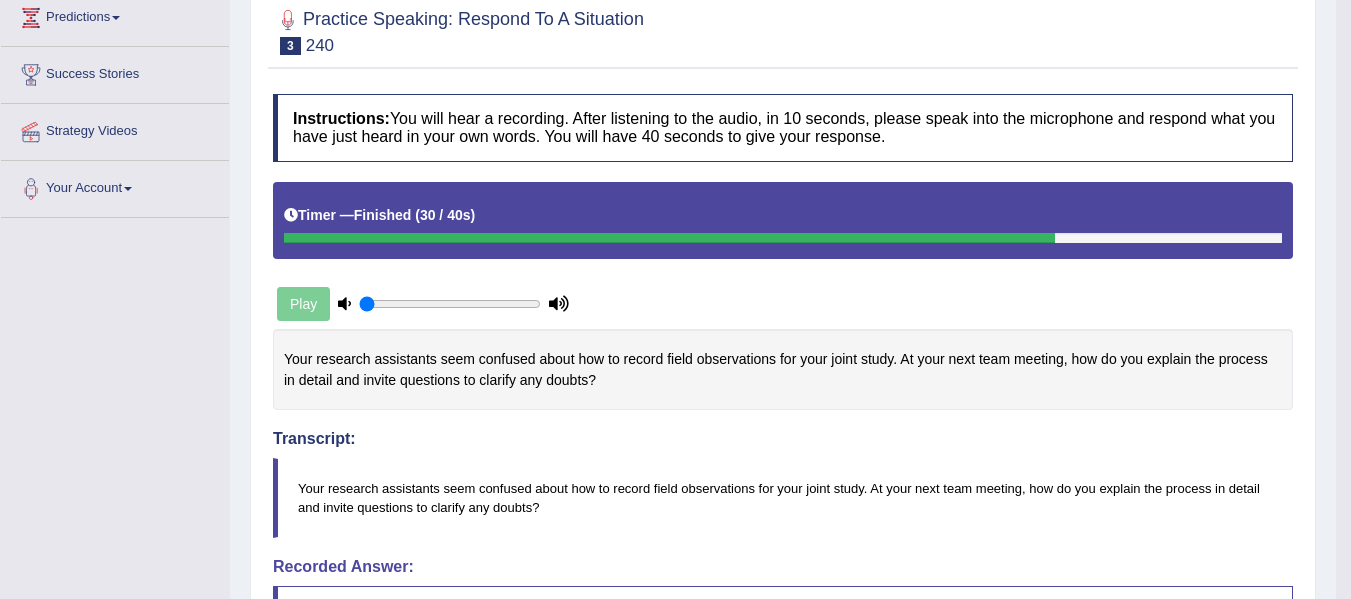 scroll, scrollTop: 0, scrollLeft: 0, axis: both 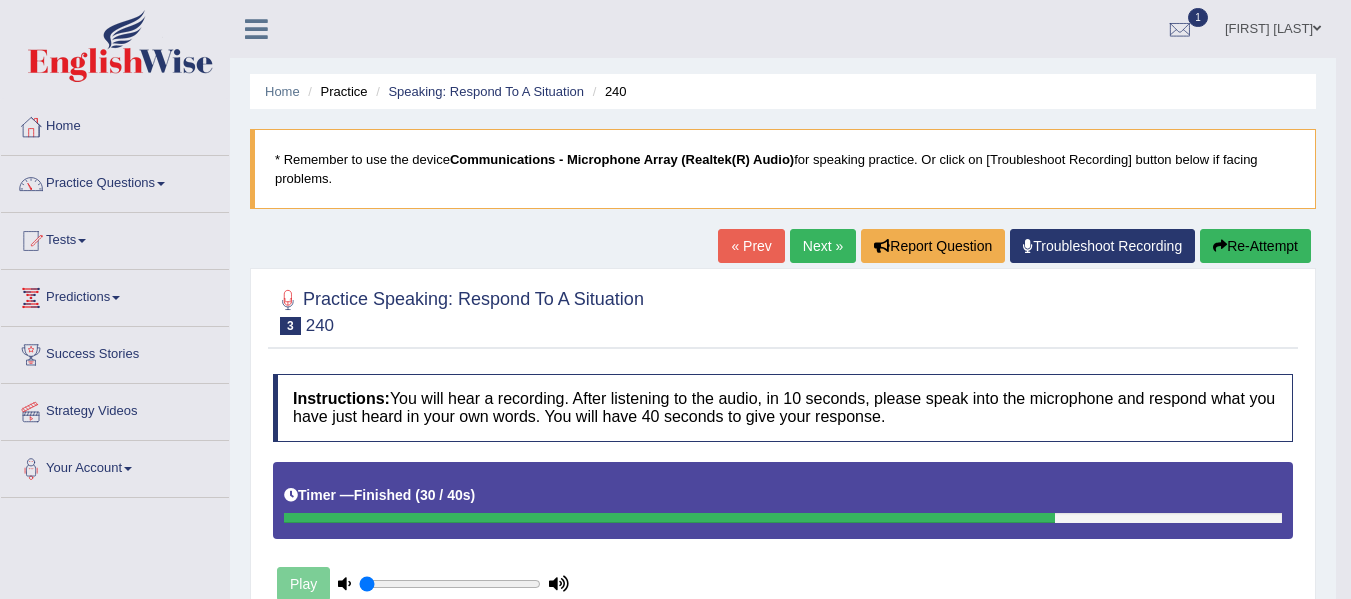 click on "Next »" at bounding box center (823, 246) 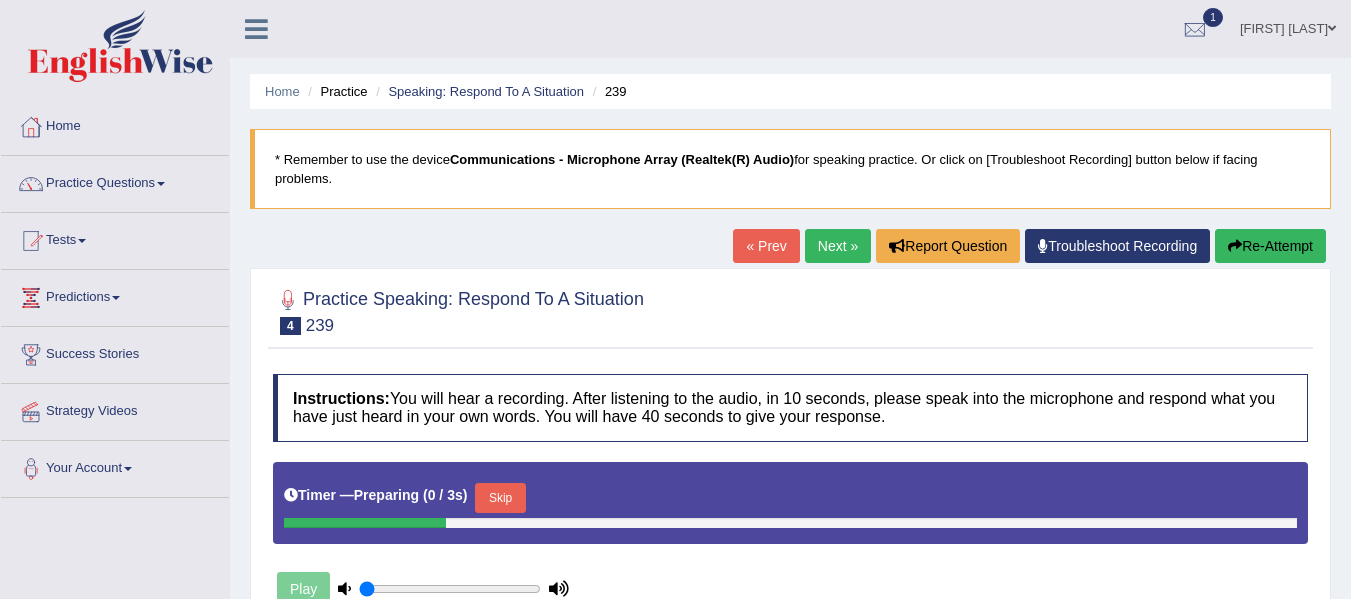 scroll, scrollTop: 0, scrollLeft: 0, axis: both 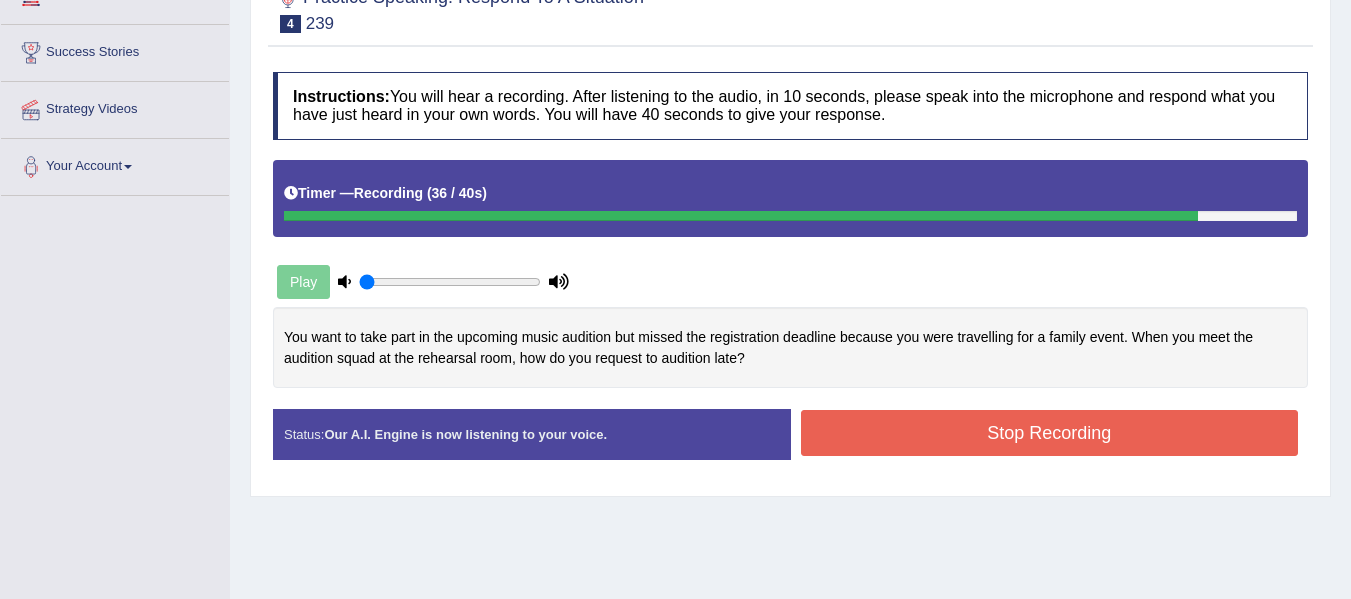 click on "Stop Recording" at bounding box center [1050, 433] 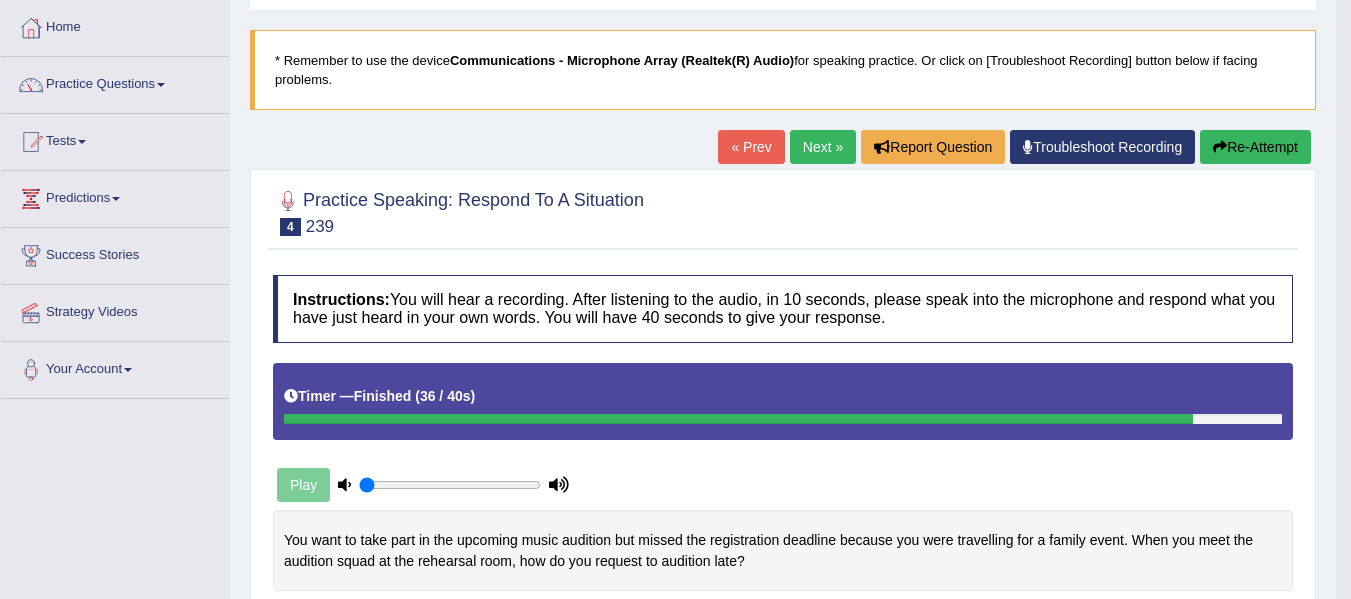 scroll, scrollTop: 0, scrollLeft: 0, axis: both 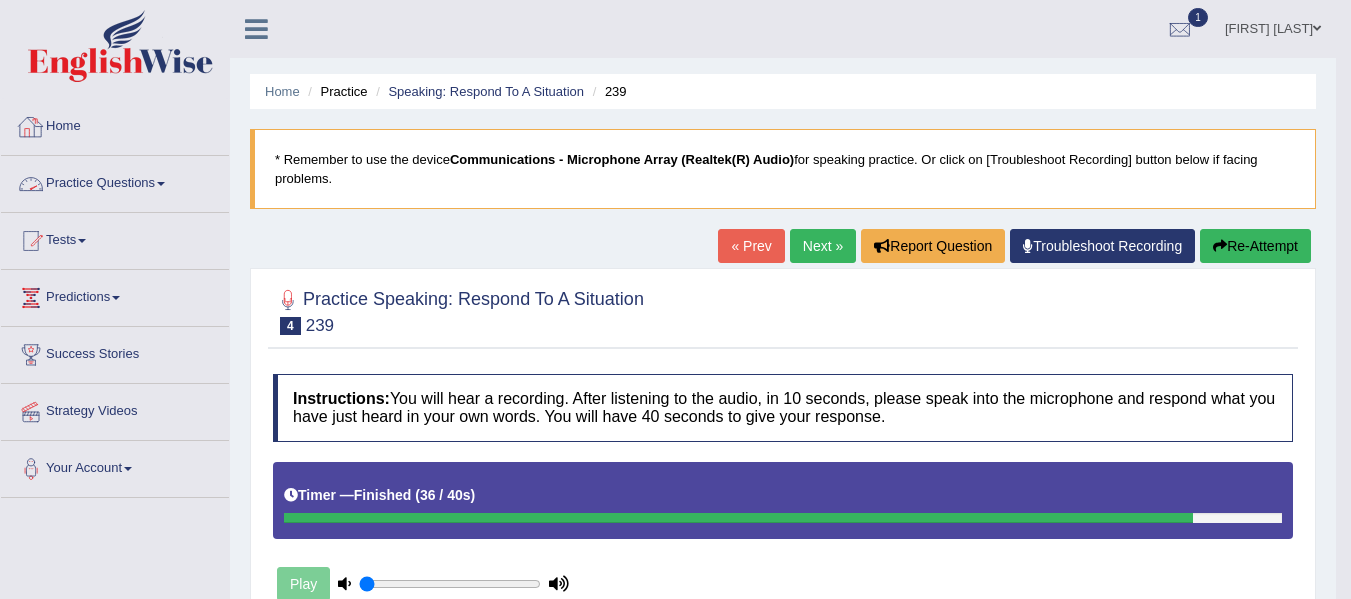 click on "Practice Questions" at bounding box center [115, 181] 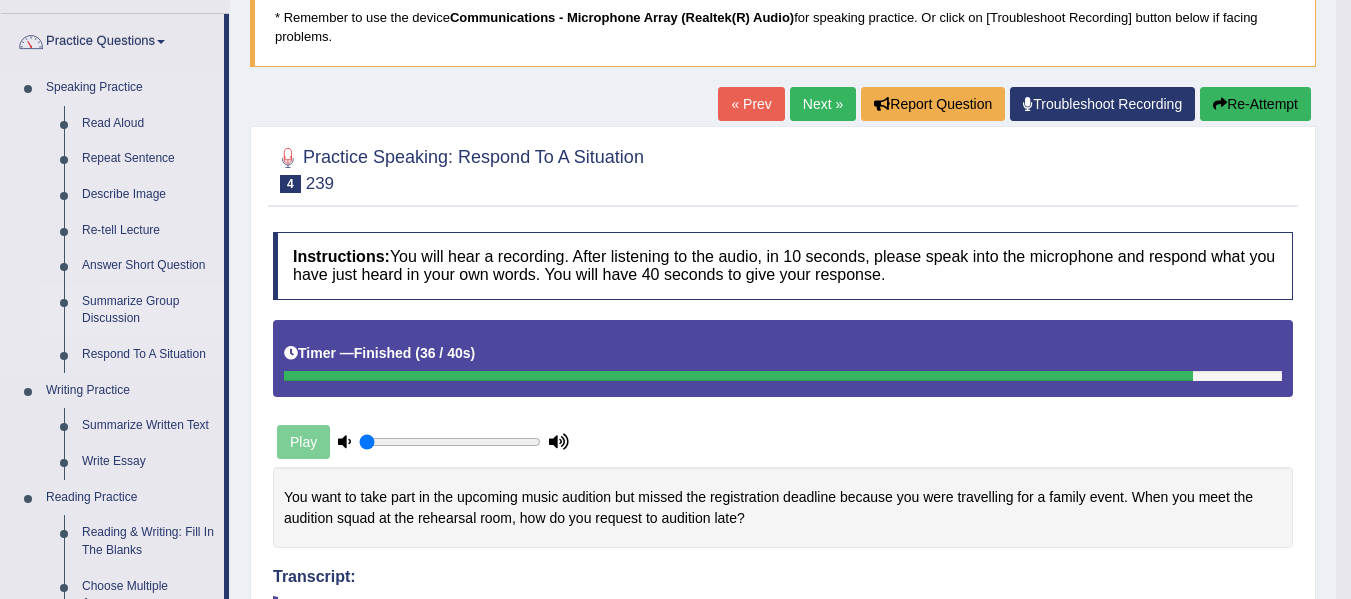 scroll, scrollTop: 148, scrollLeft: 0, axis: vertical 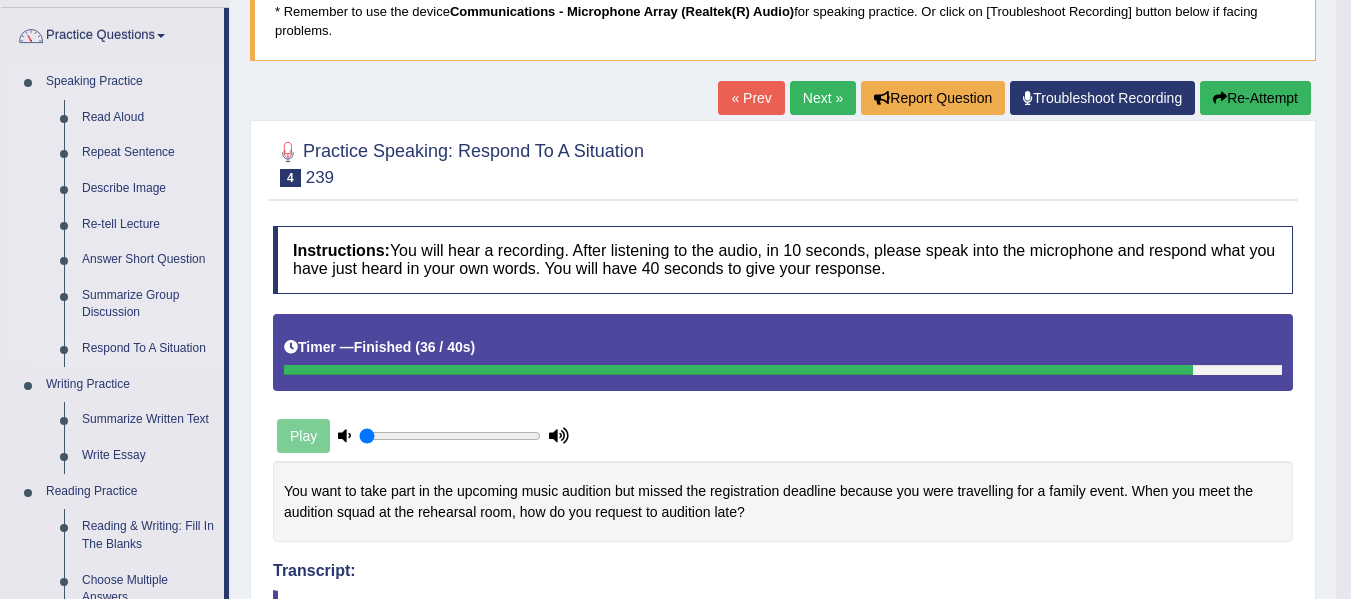 click on "Respond To A Situation" at bounding box center (148, 349) 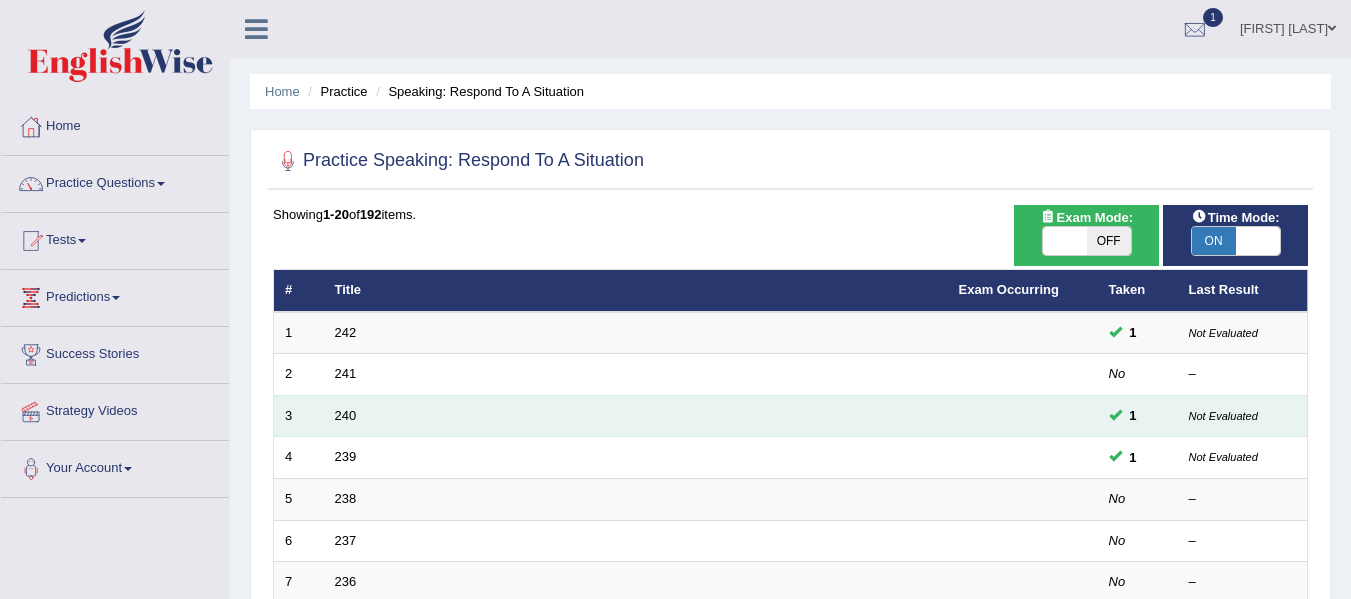 scroll, scrollTop: 205, scrollLeft: 0, axis: vertical 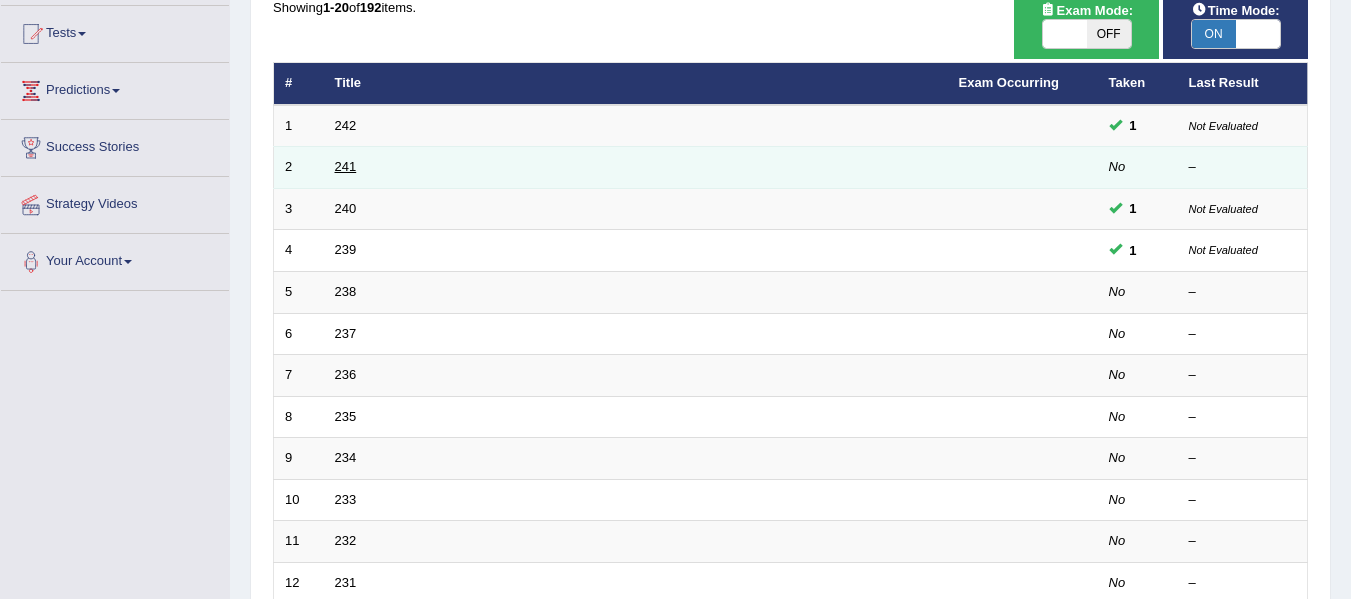 click on "241" at bounding box center [346, 166] 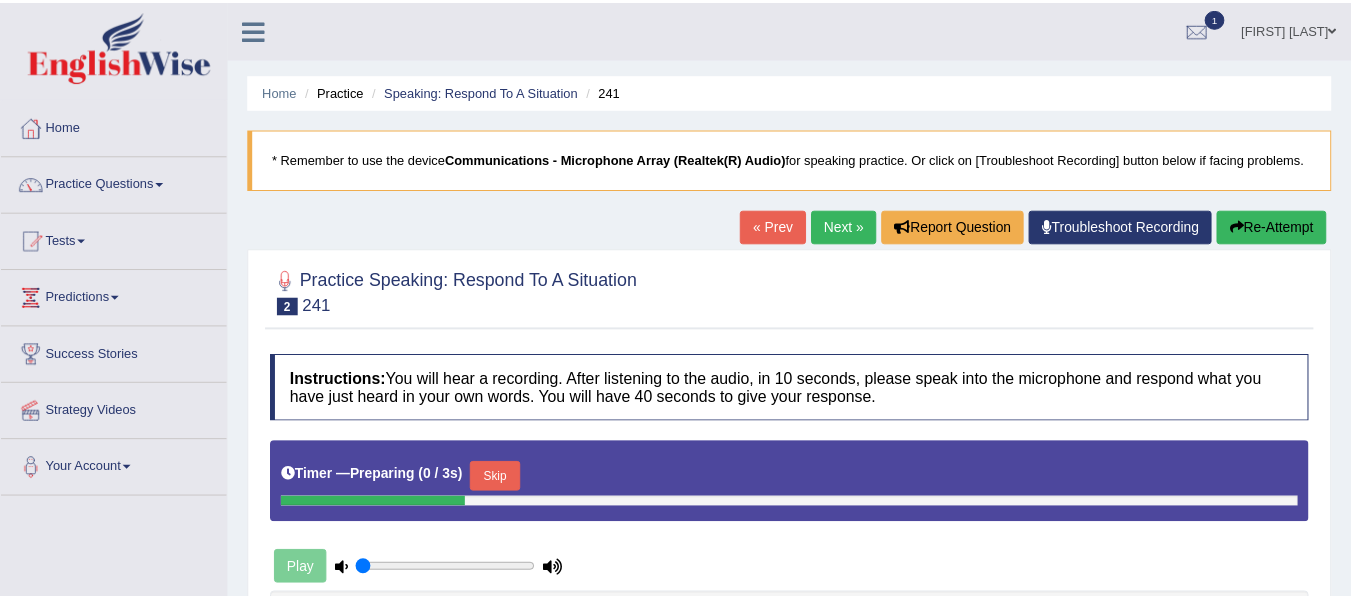 scroll, scrollTop: 0, scrollLeft: 0, axis: both 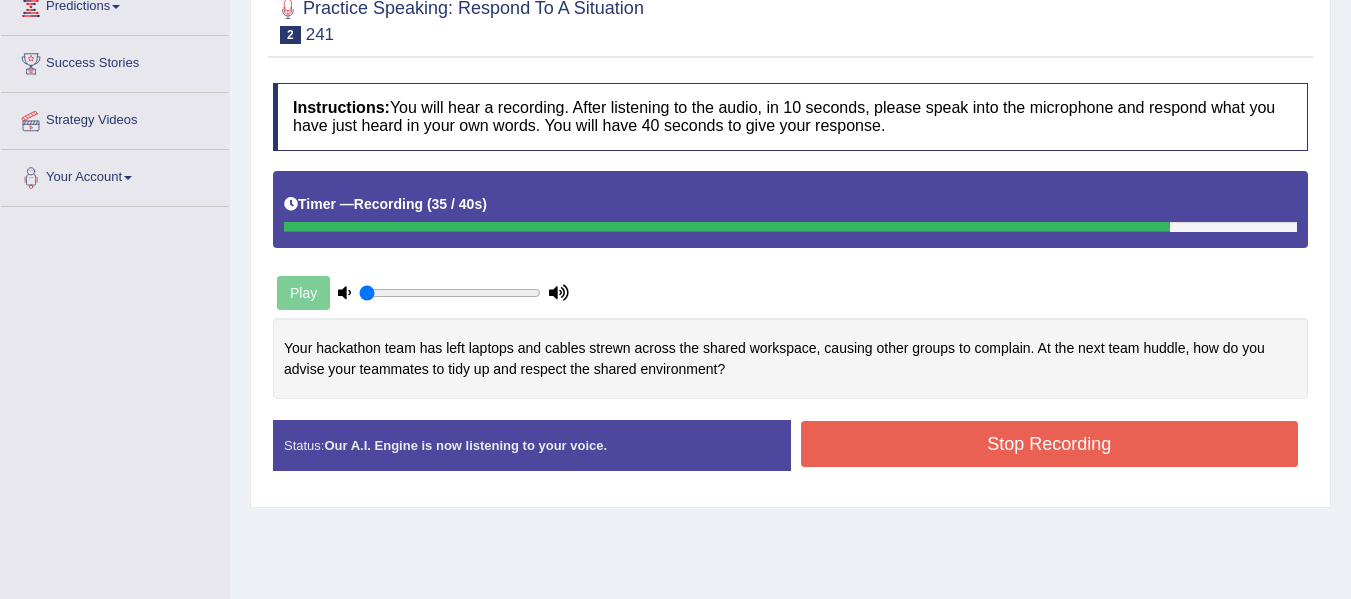 click on "Stop Recording" at bounding box center (1050, 444) 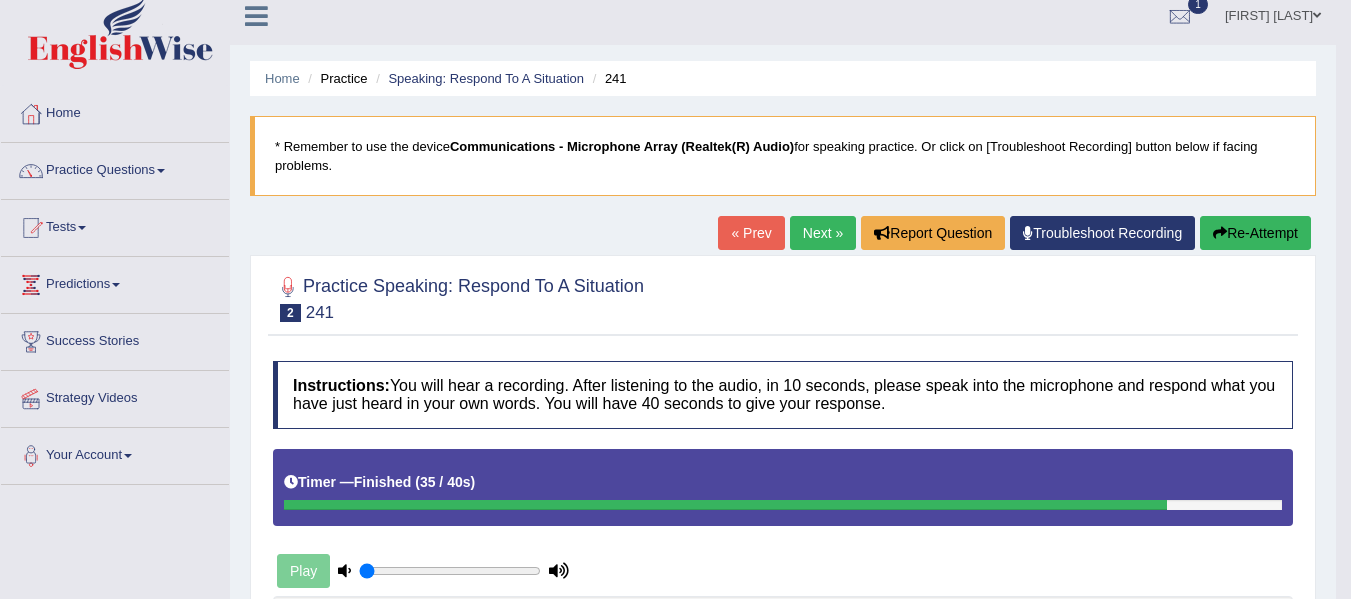 scroll, scrollTop: 0, scrollLeft: 0, axis: both 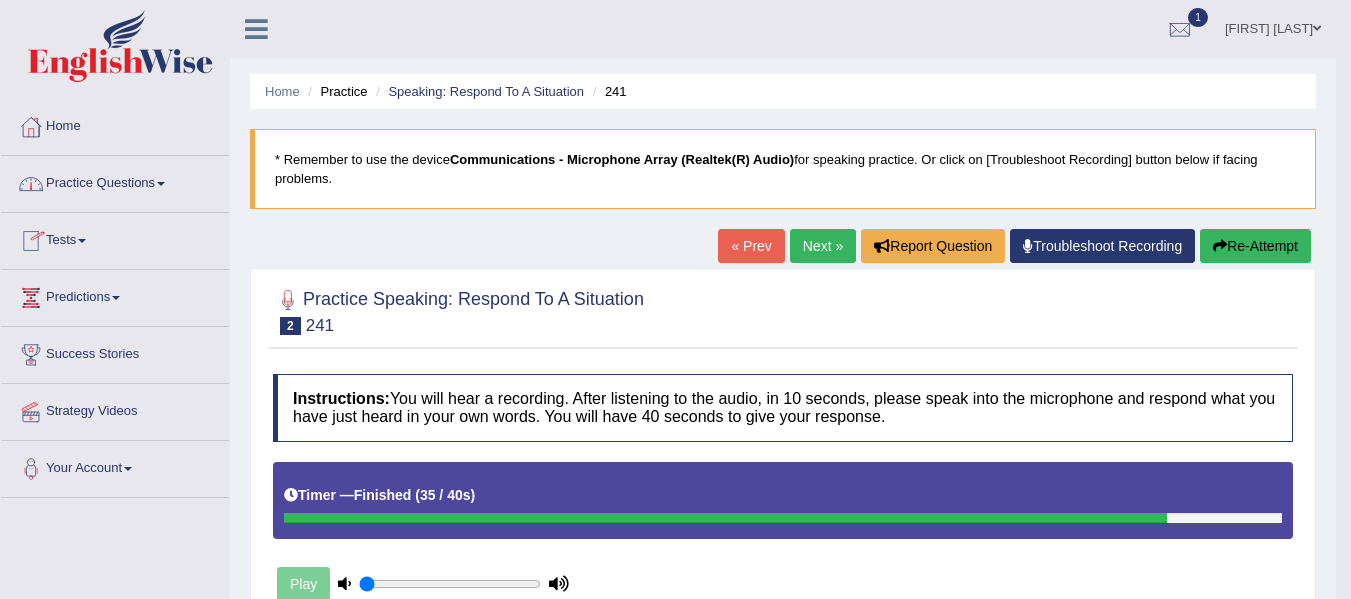click on "Practice Questions" at bounding box center (115, 181) 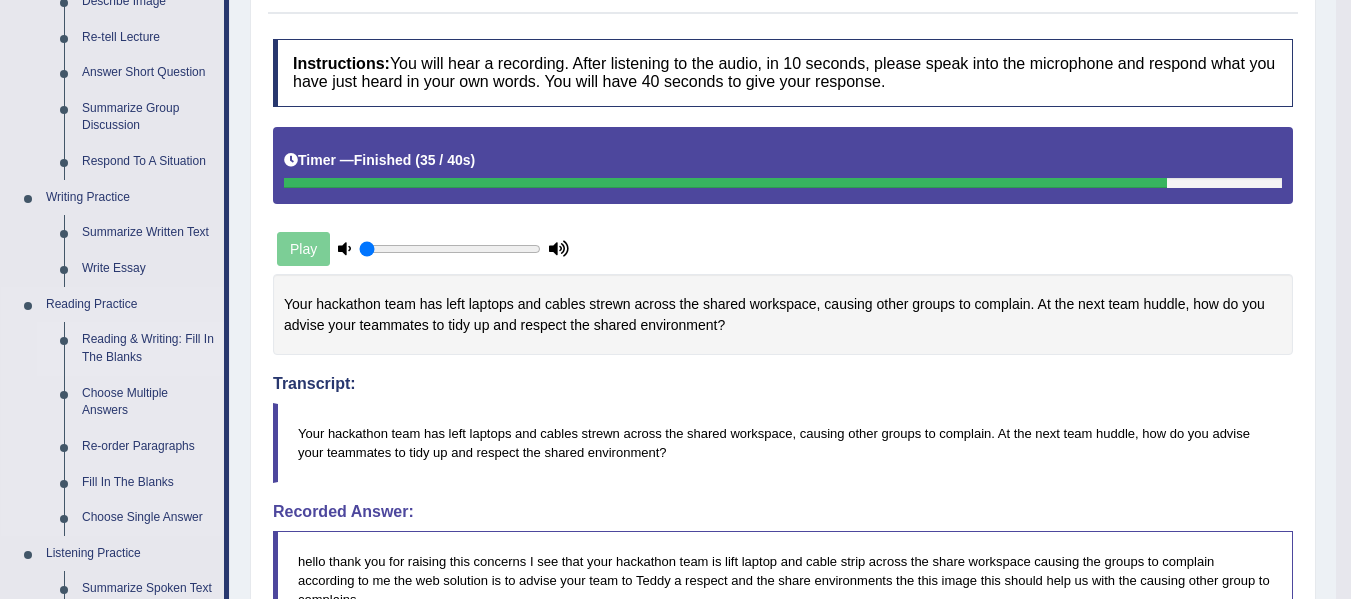 scroll, scrollTop: 332, scrollLeft: 0, axis: vertical 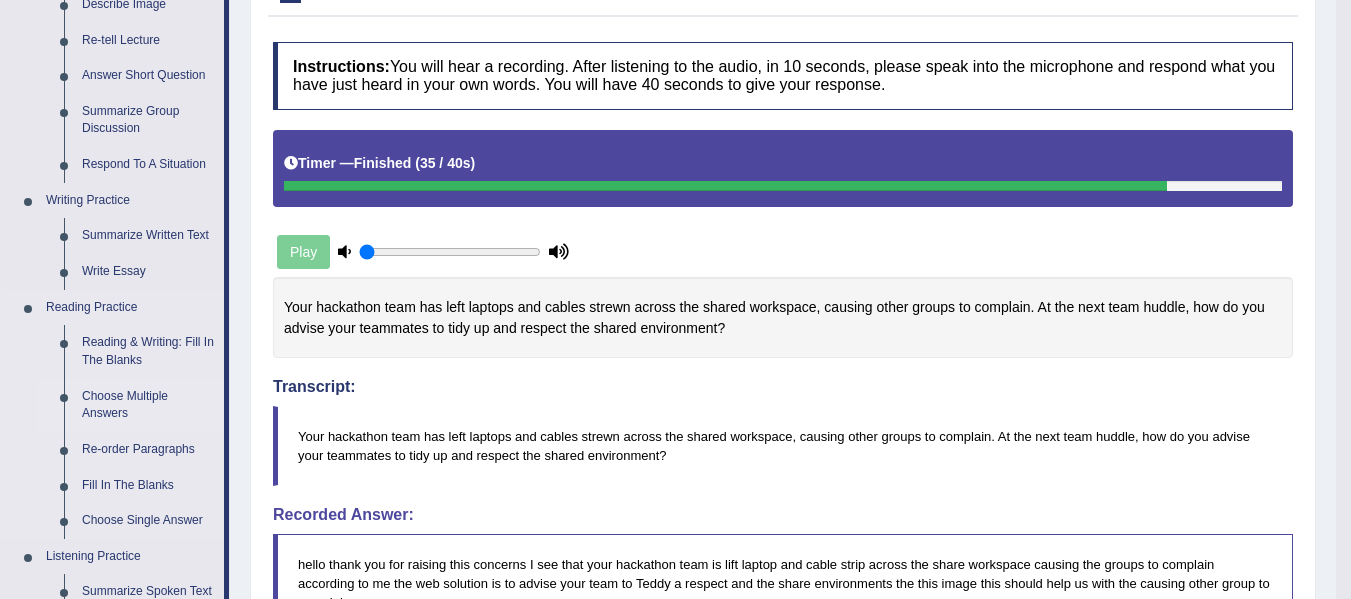 click on "Choose Multiple Answers" at bounding box center [148, 405] 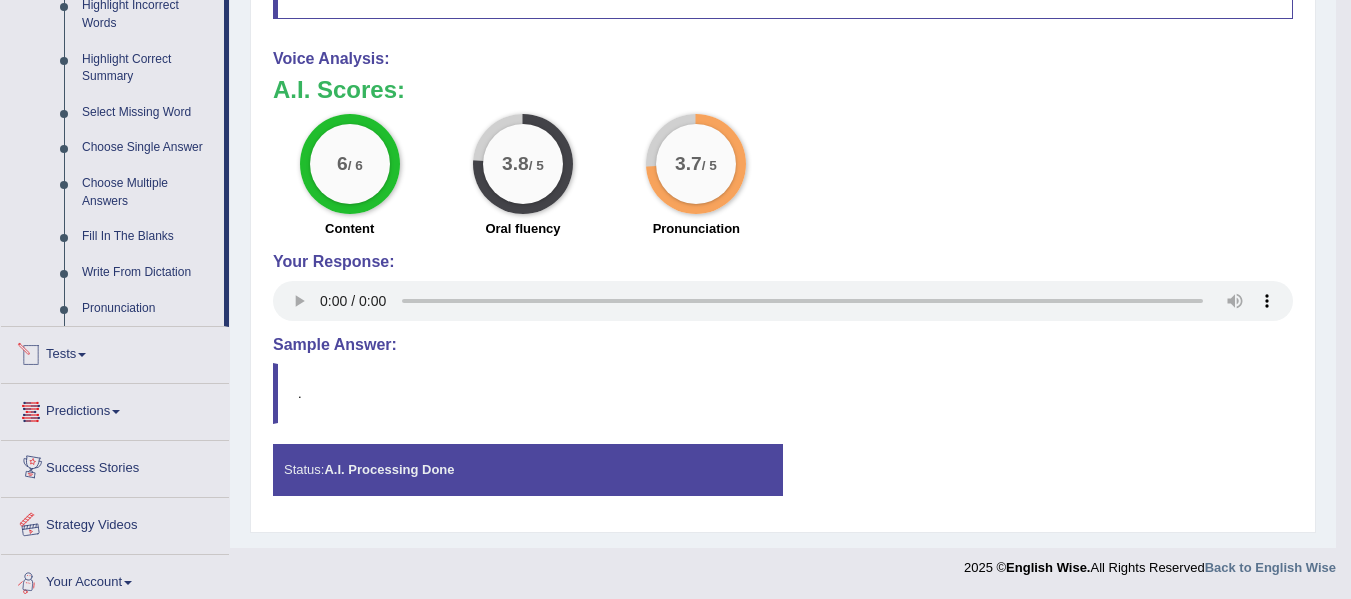 scroll, scrollTop: 945, scrollLeft: 0, axis: vertical 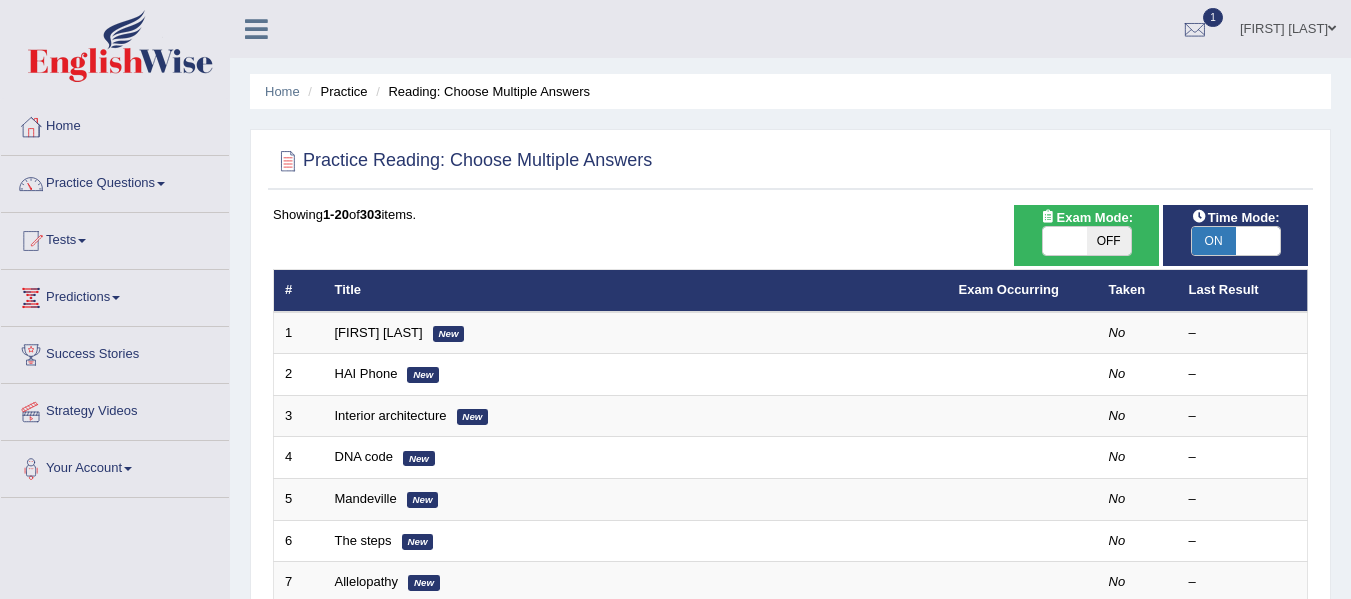 click on "[FIRST] [LAST]" at bounding box center (379, 332) 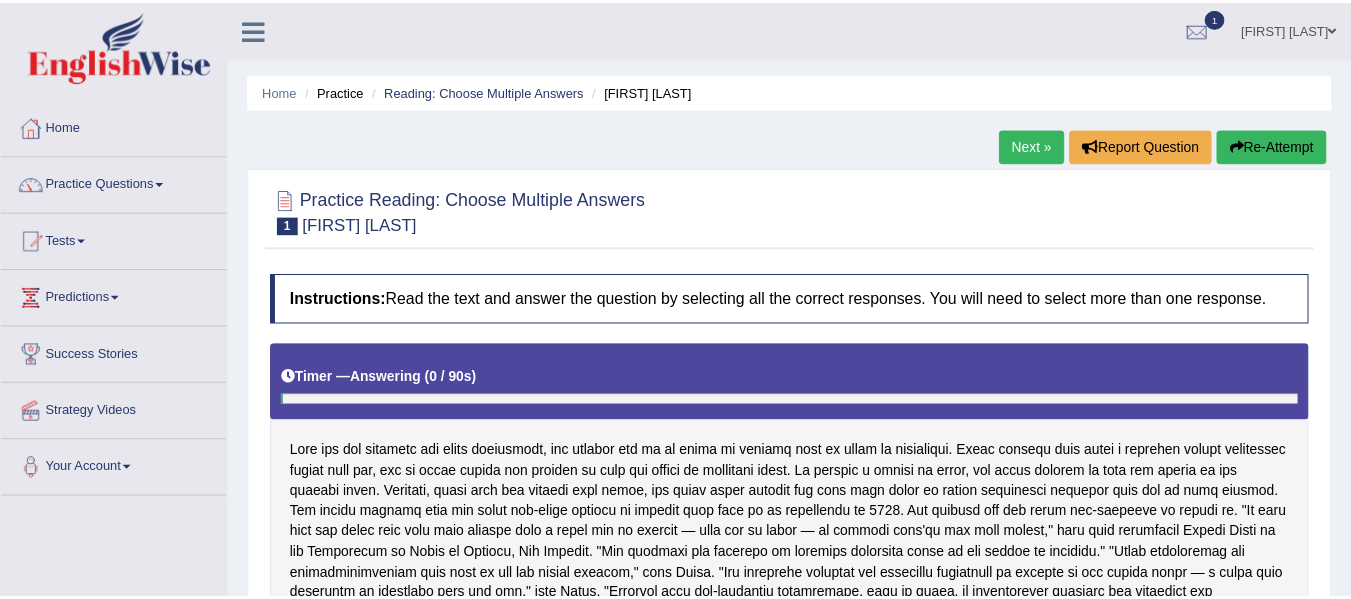 scroll, scrollTop: 0, scrollLeft: 0, axis: both 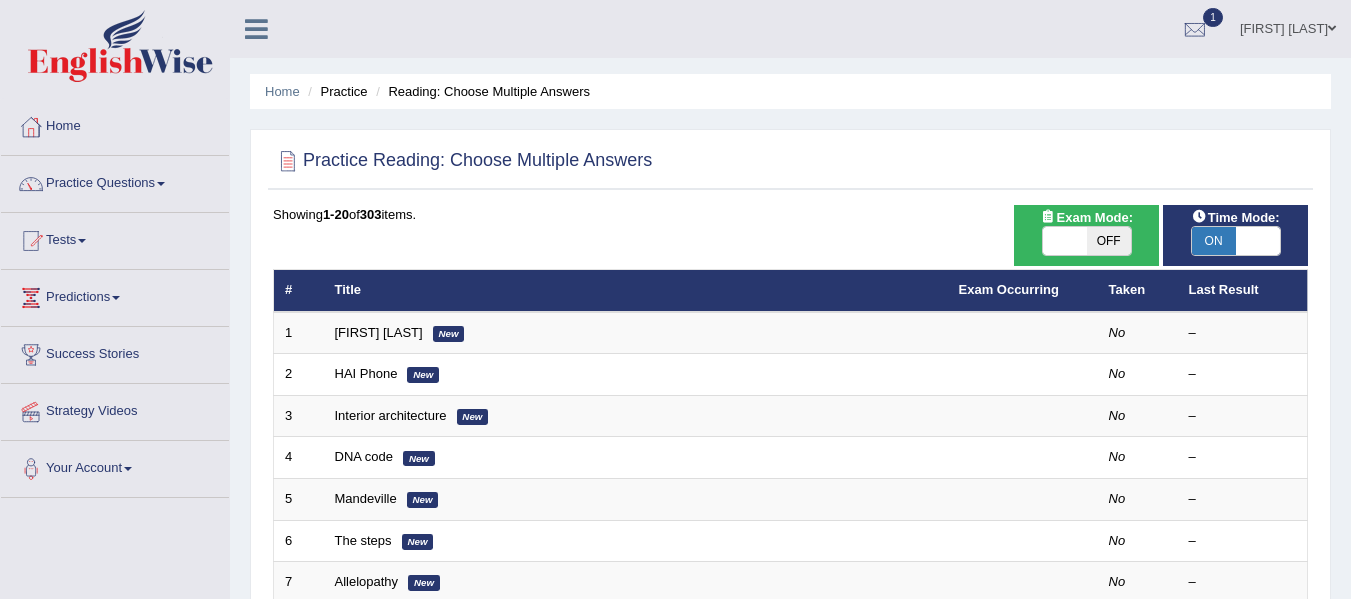 click on "ON" at bounding box center [1214, 241] 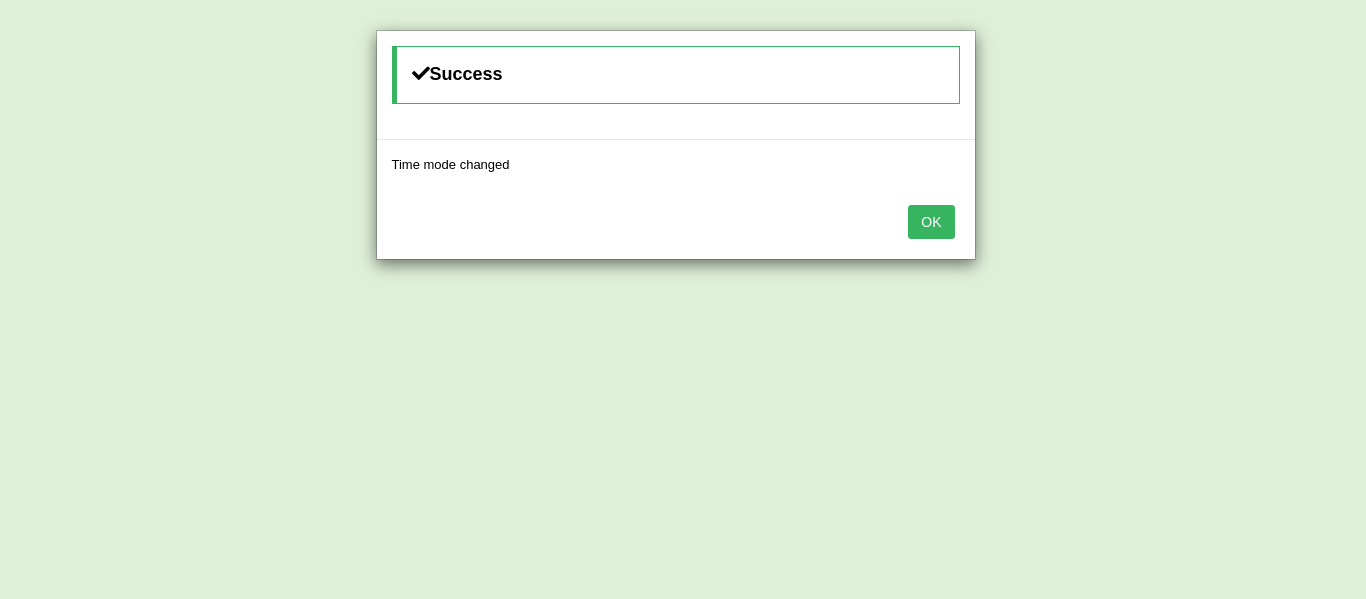 click on "OK" at bounding box center [931, 222] 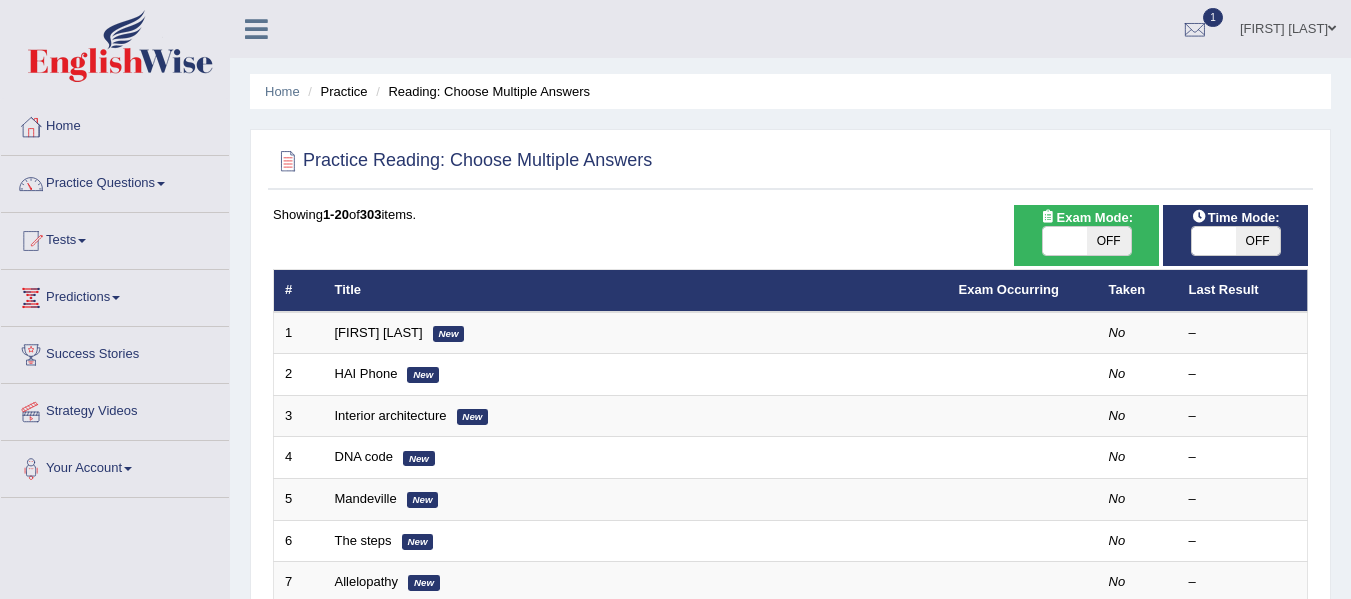 click on "OFF" at bounding box center [1258, 241] 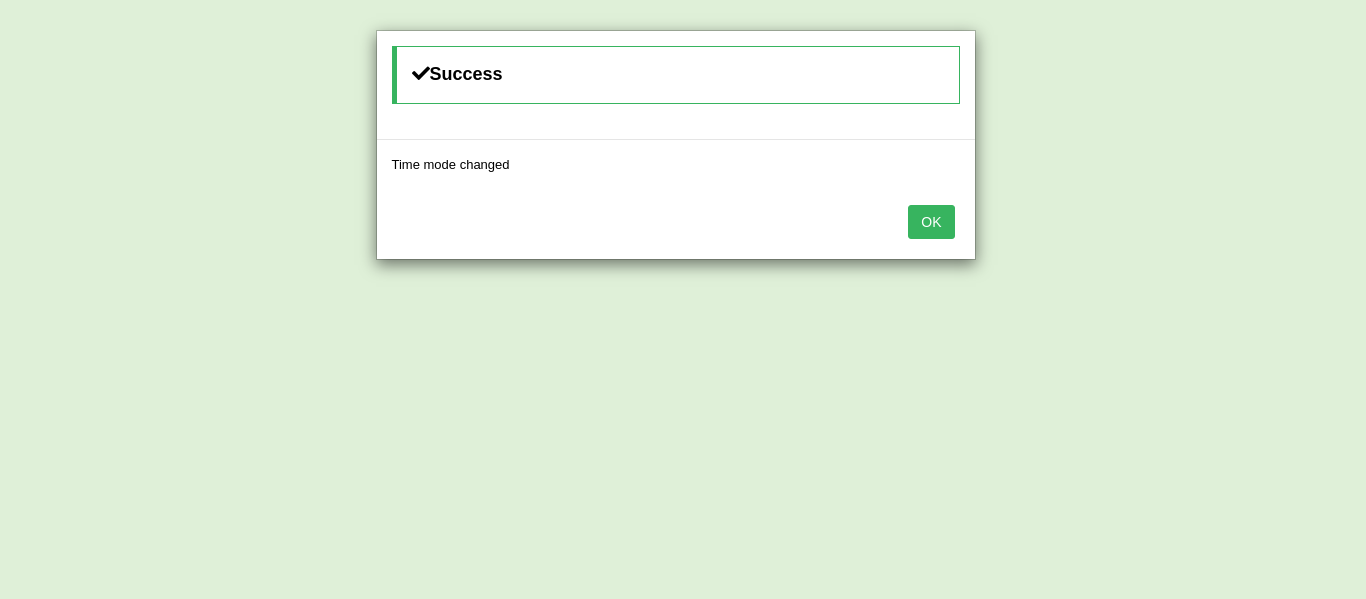click on "OK" at bounding box center (931, 222) 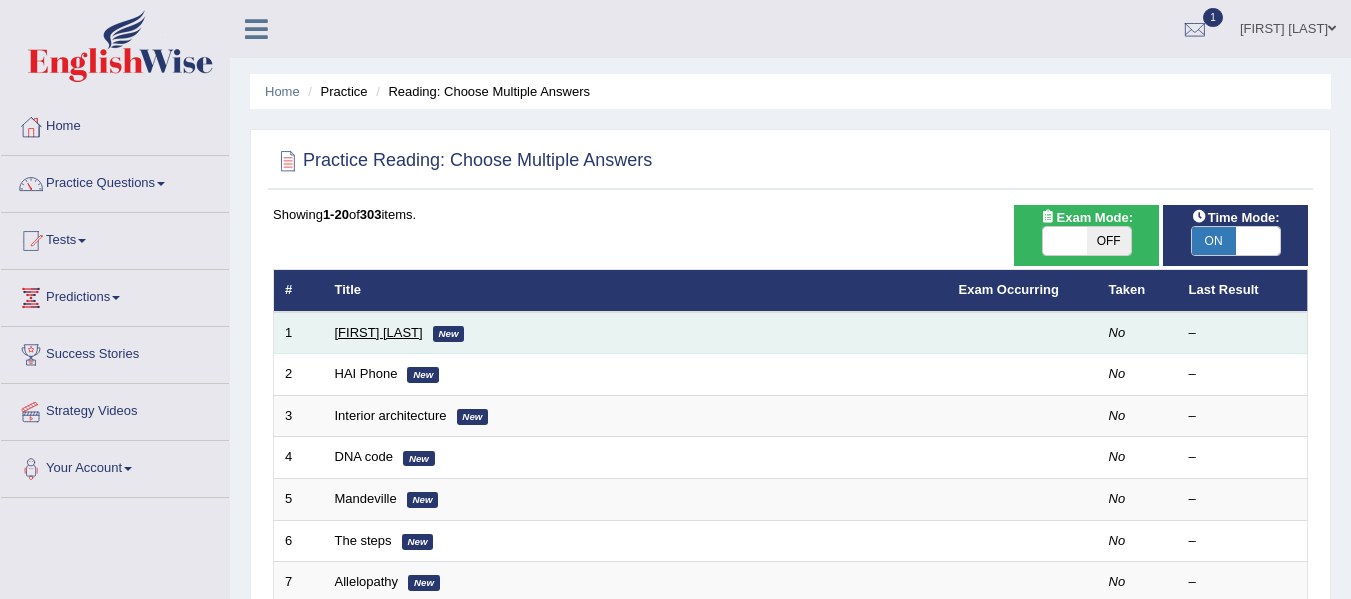 click on "[FIRST] [LAST]" at bounding box center [379, 332] 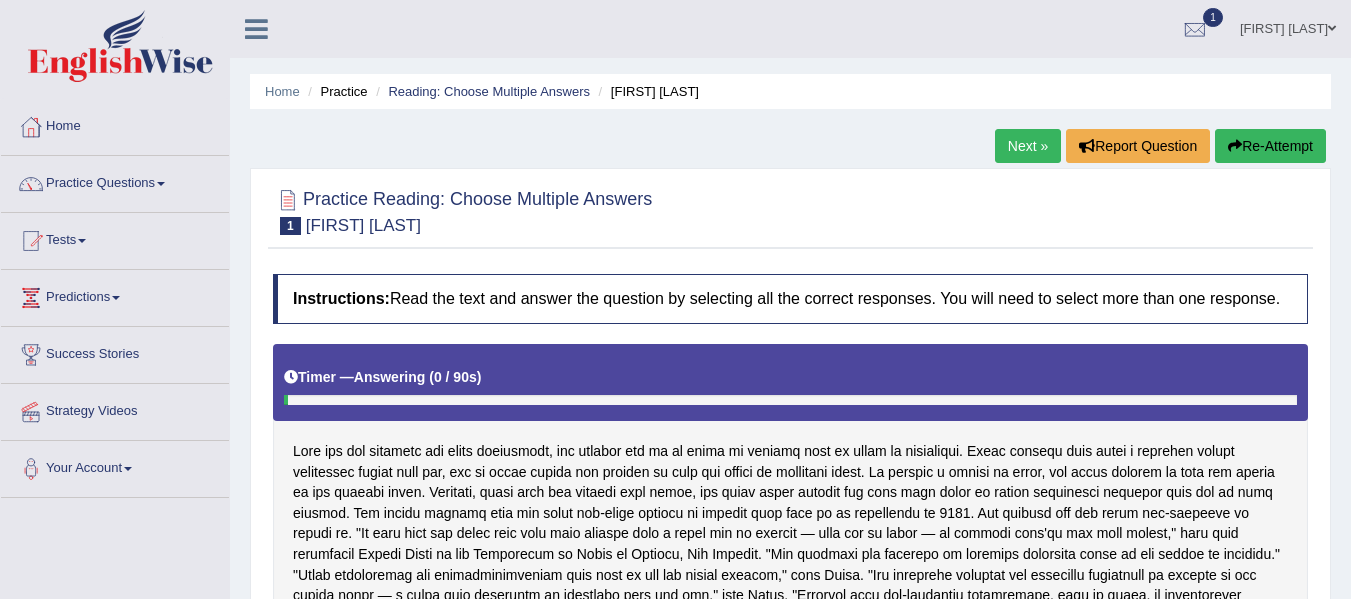 scroll, scrollTop: 0, scrollLeft: 0, axis: both 